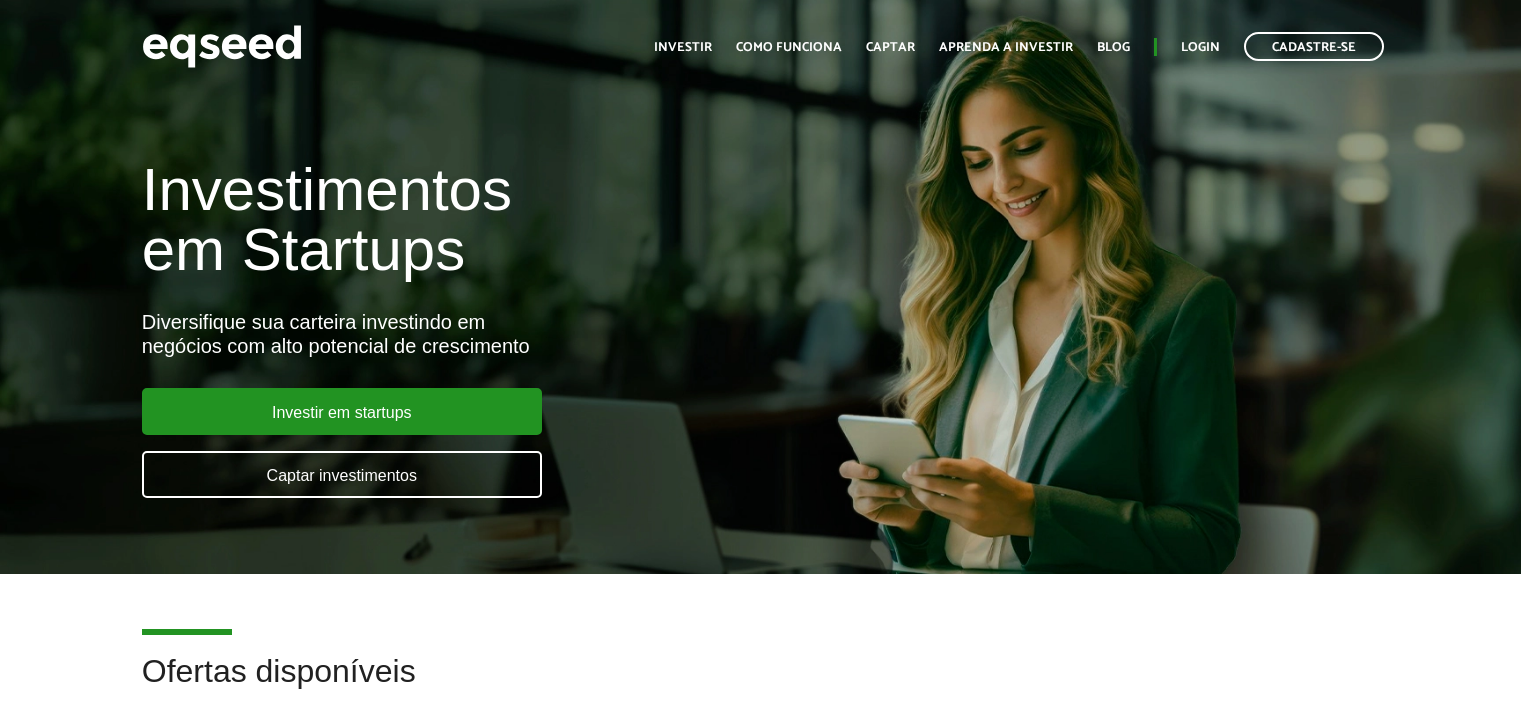scroll, scrollTop: 0, scrollLeft: 0, axis: both 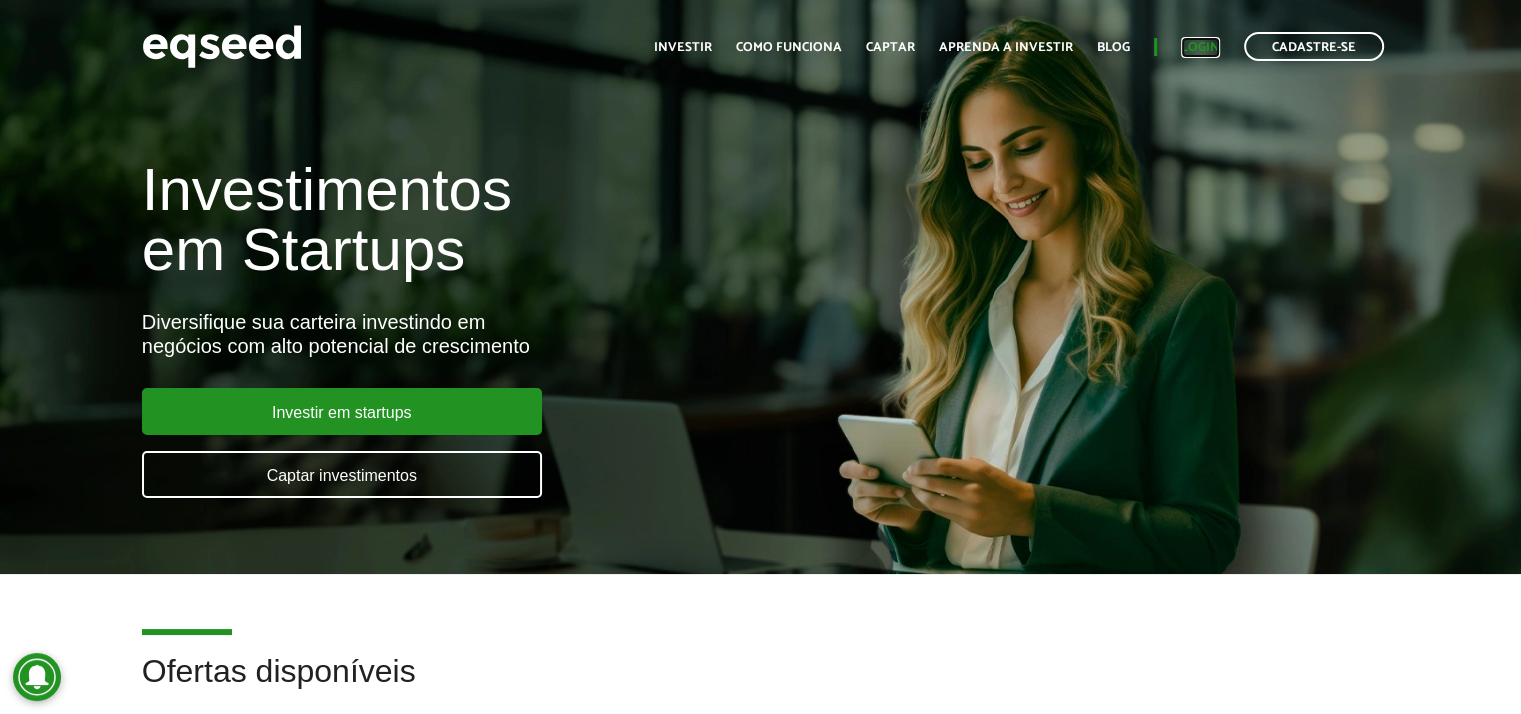click on "Login" at bounding box center (1200, 47) 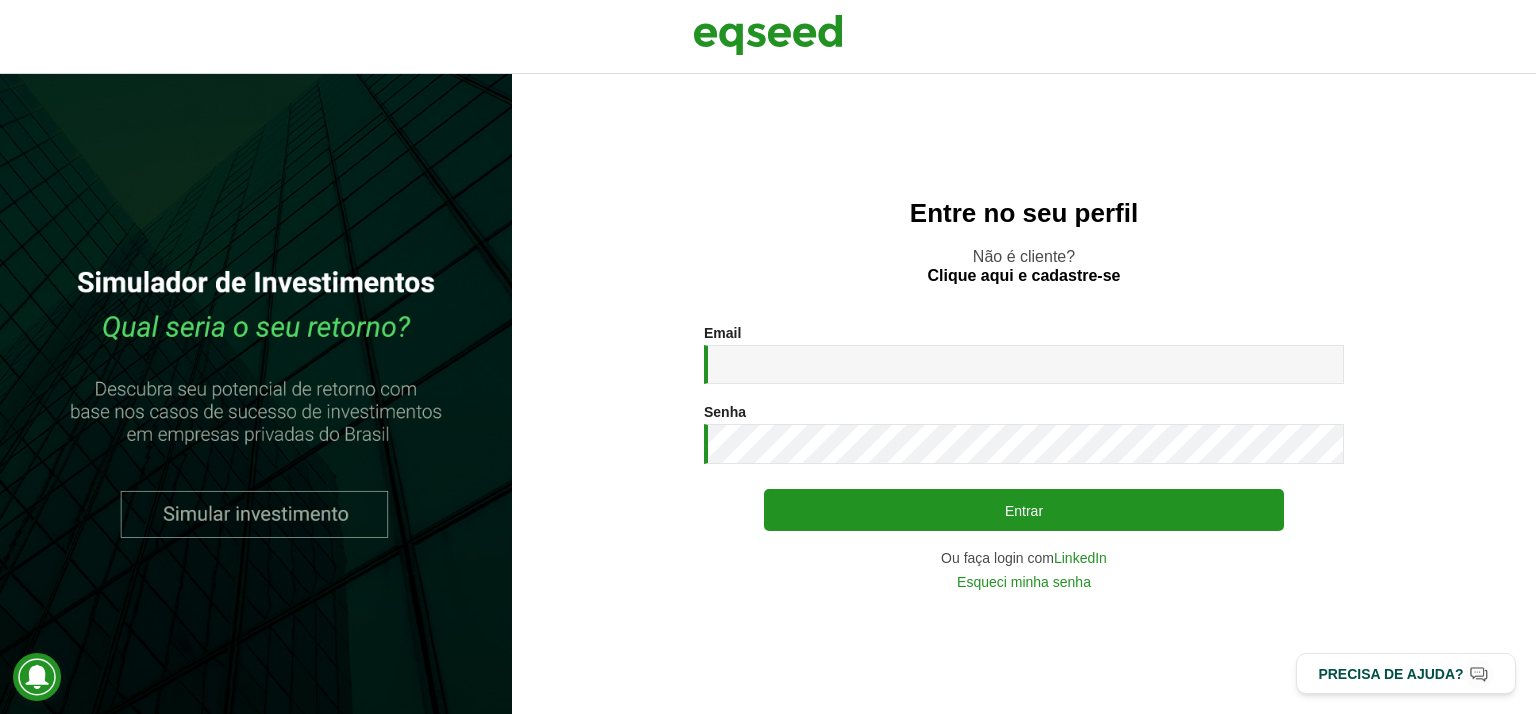 scroll, scrollTop: 0, scrollLeft: 0, axis: both 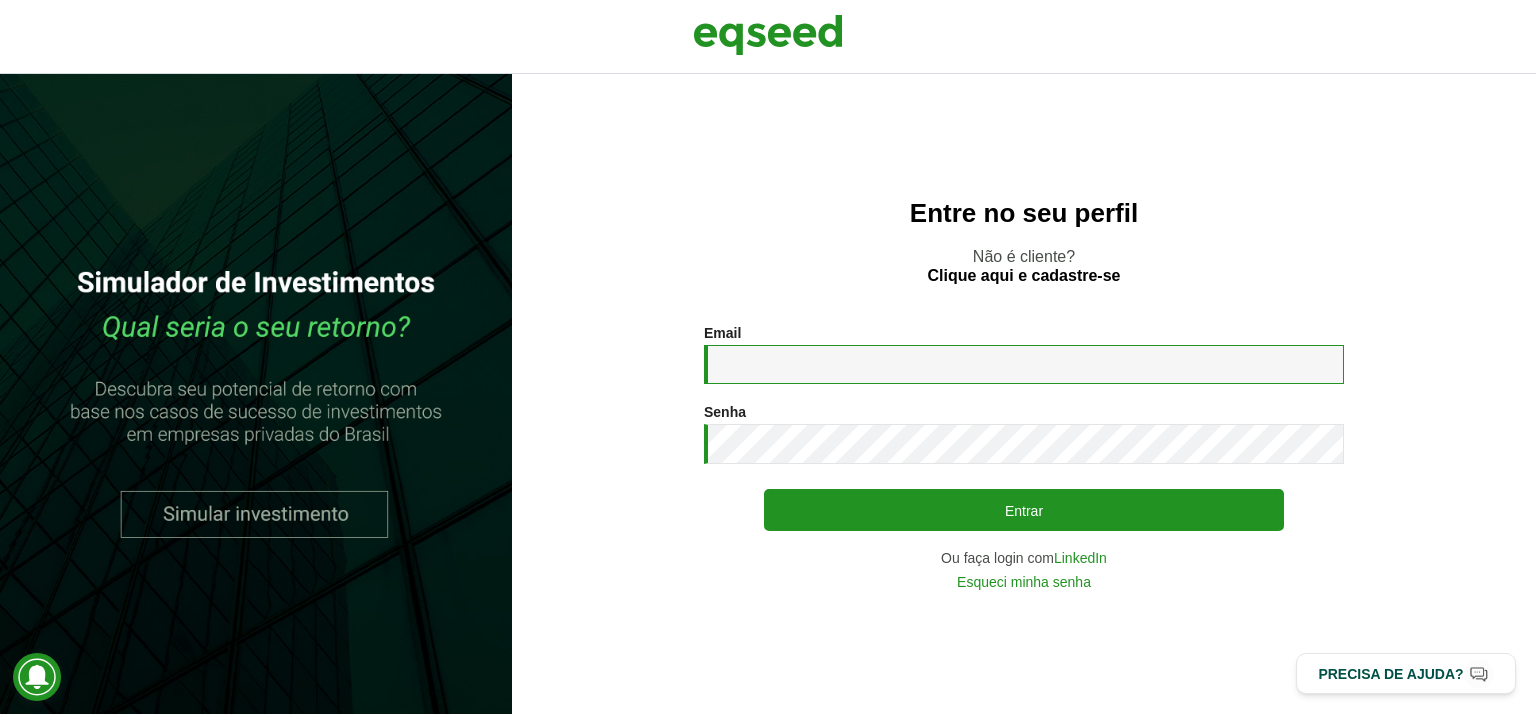 click on "Email  *" at bounding box center (1024, 364) 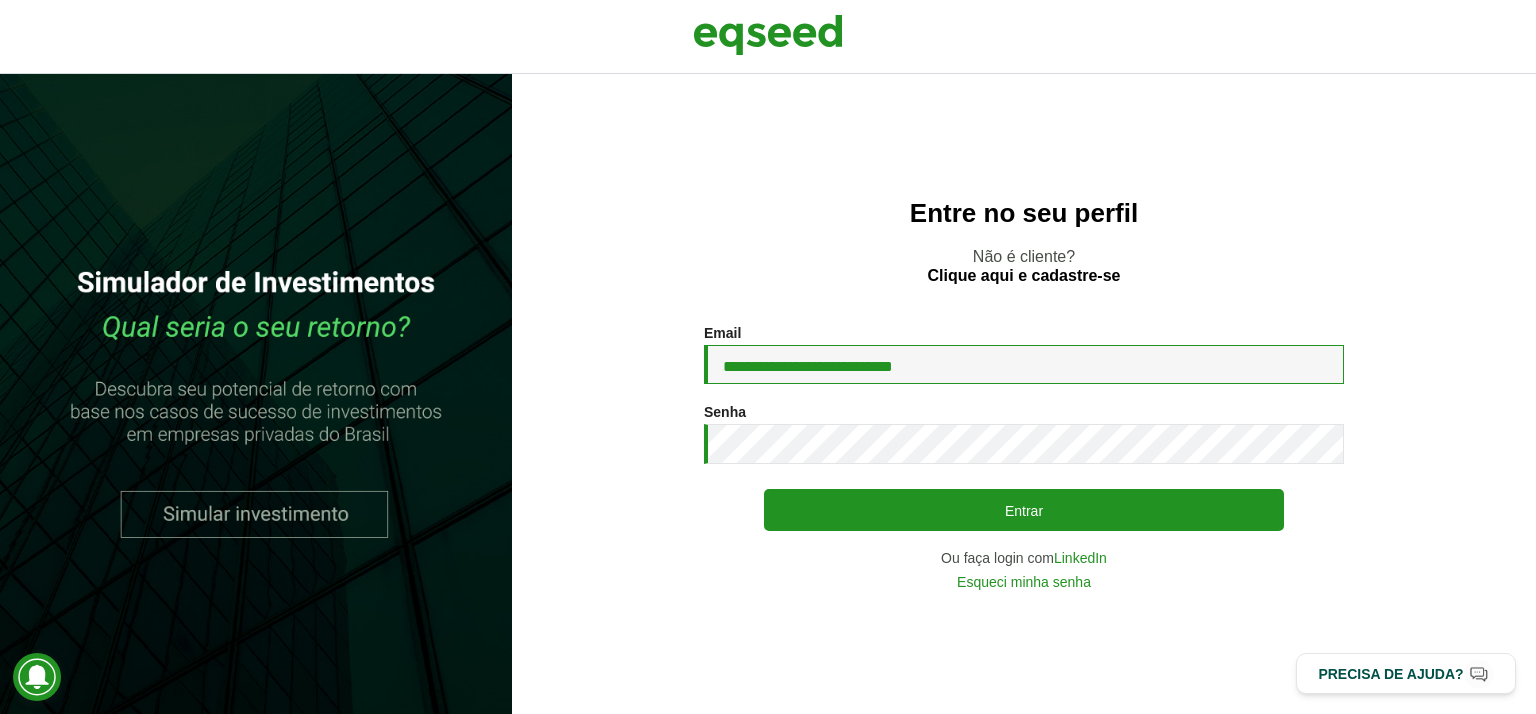 type on "**********" 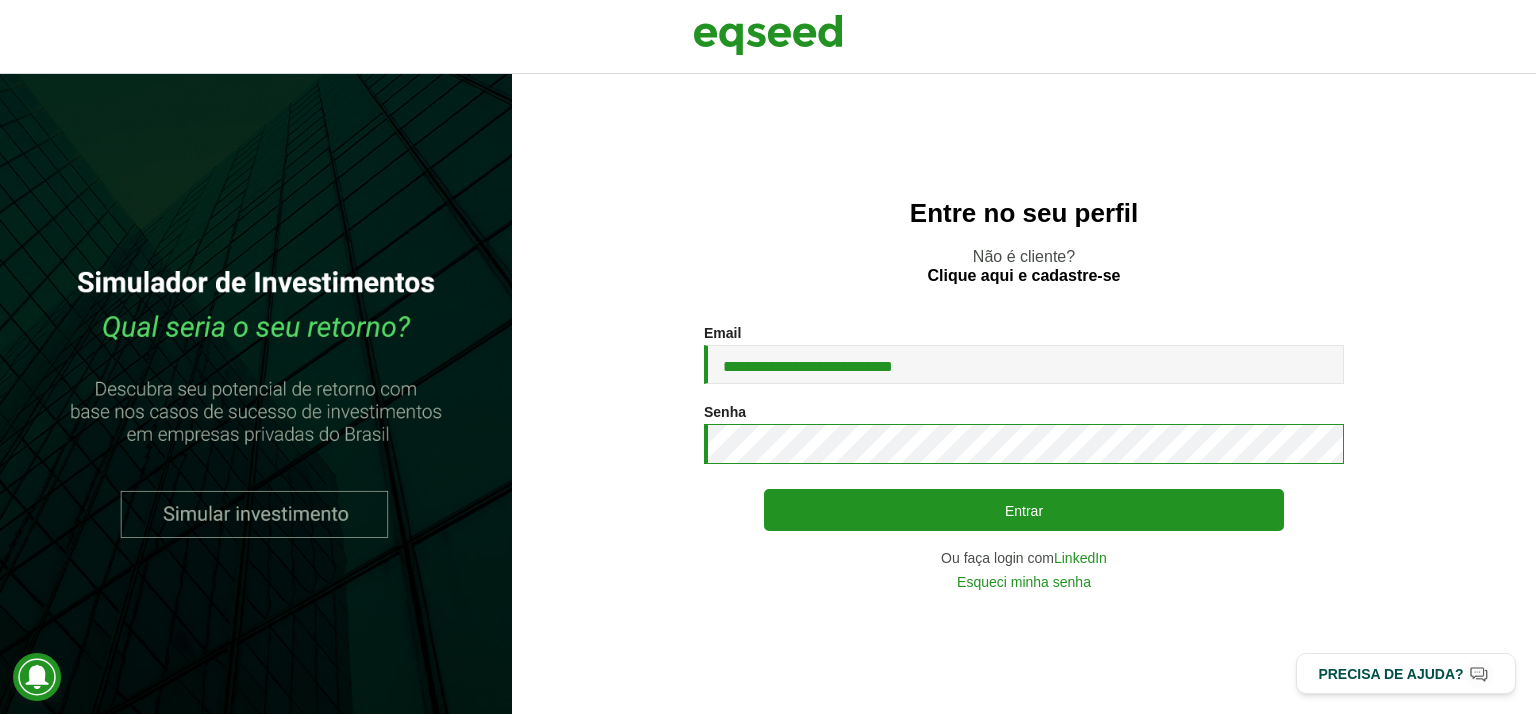 click on "Entrar" at bounding box center (1024, 510) 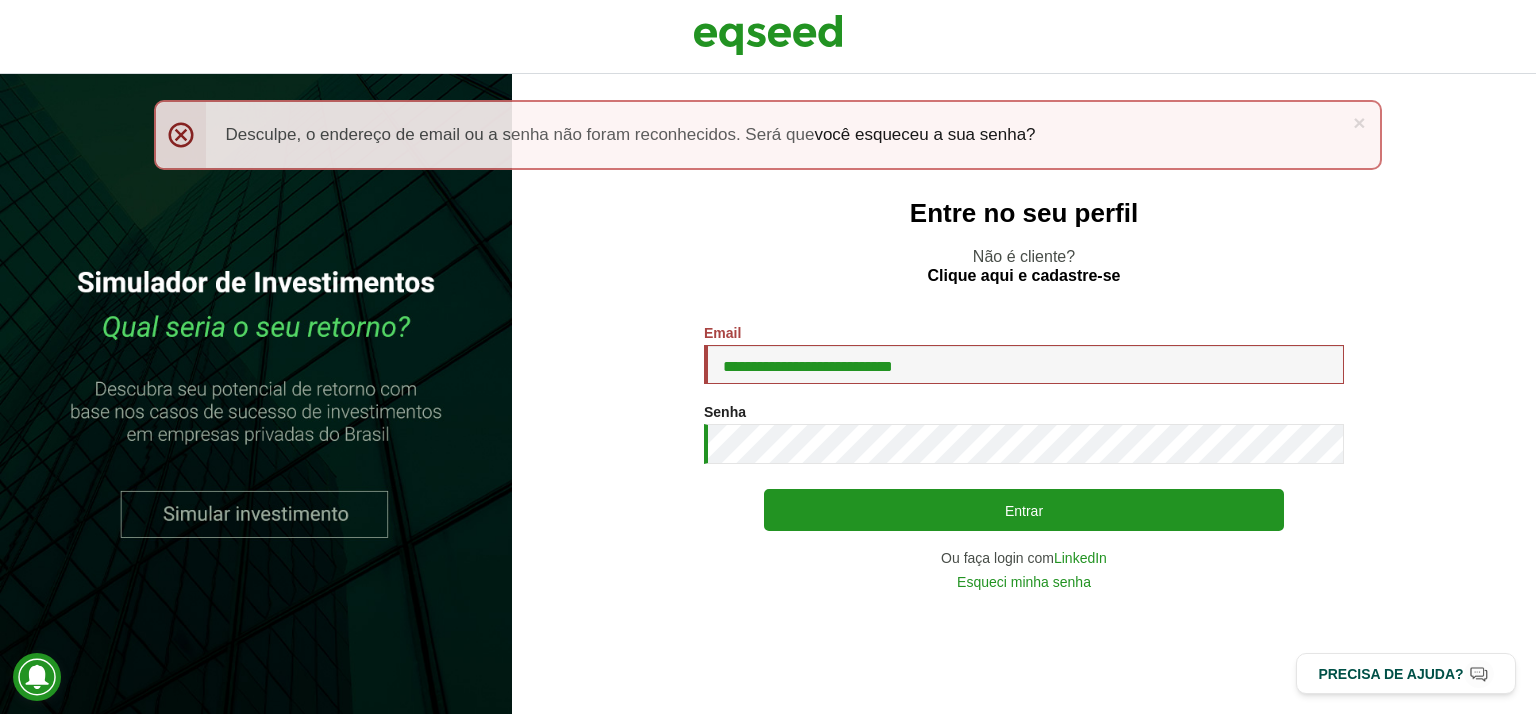 scroll, scrollTop: 0, scrollLeft: 0, axis: both 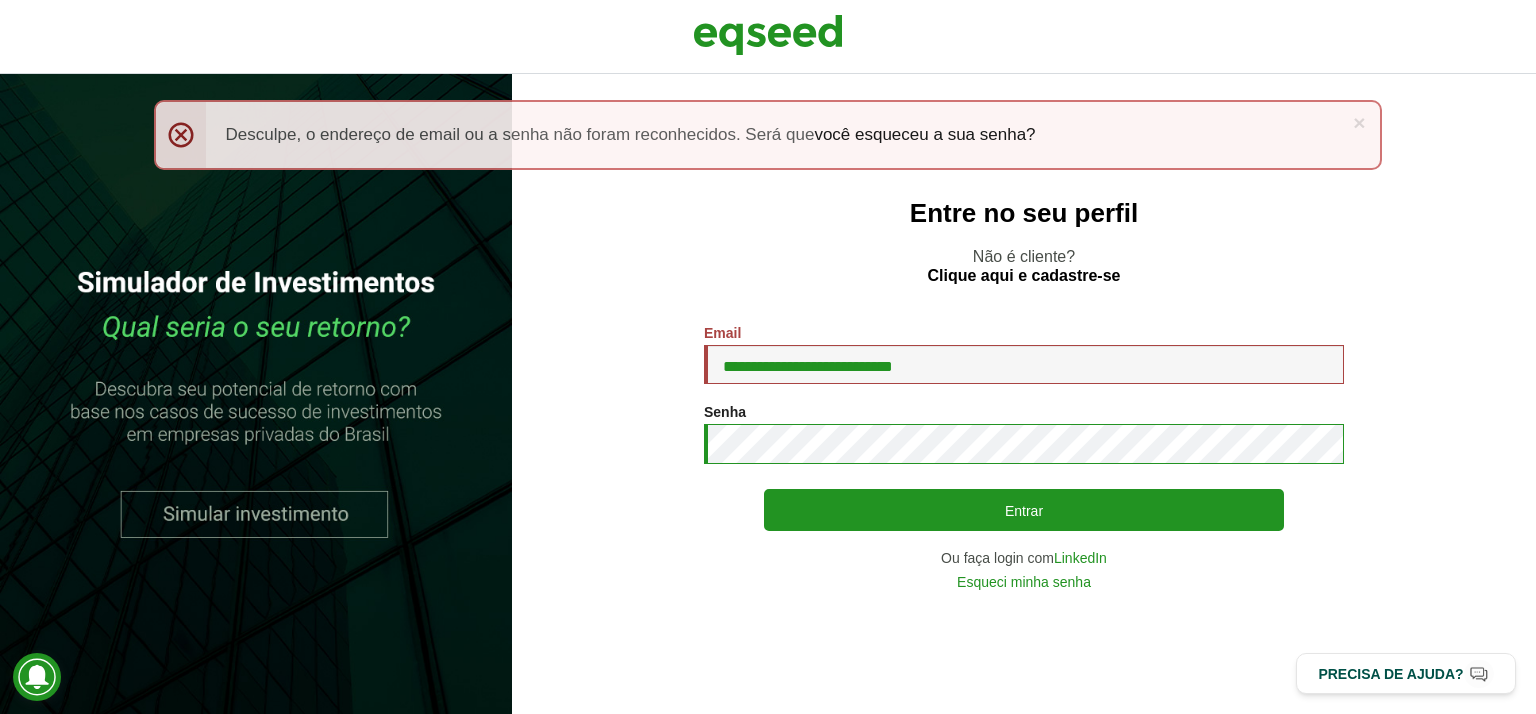 click on "Entrar" at bounding box center (1024, 510) 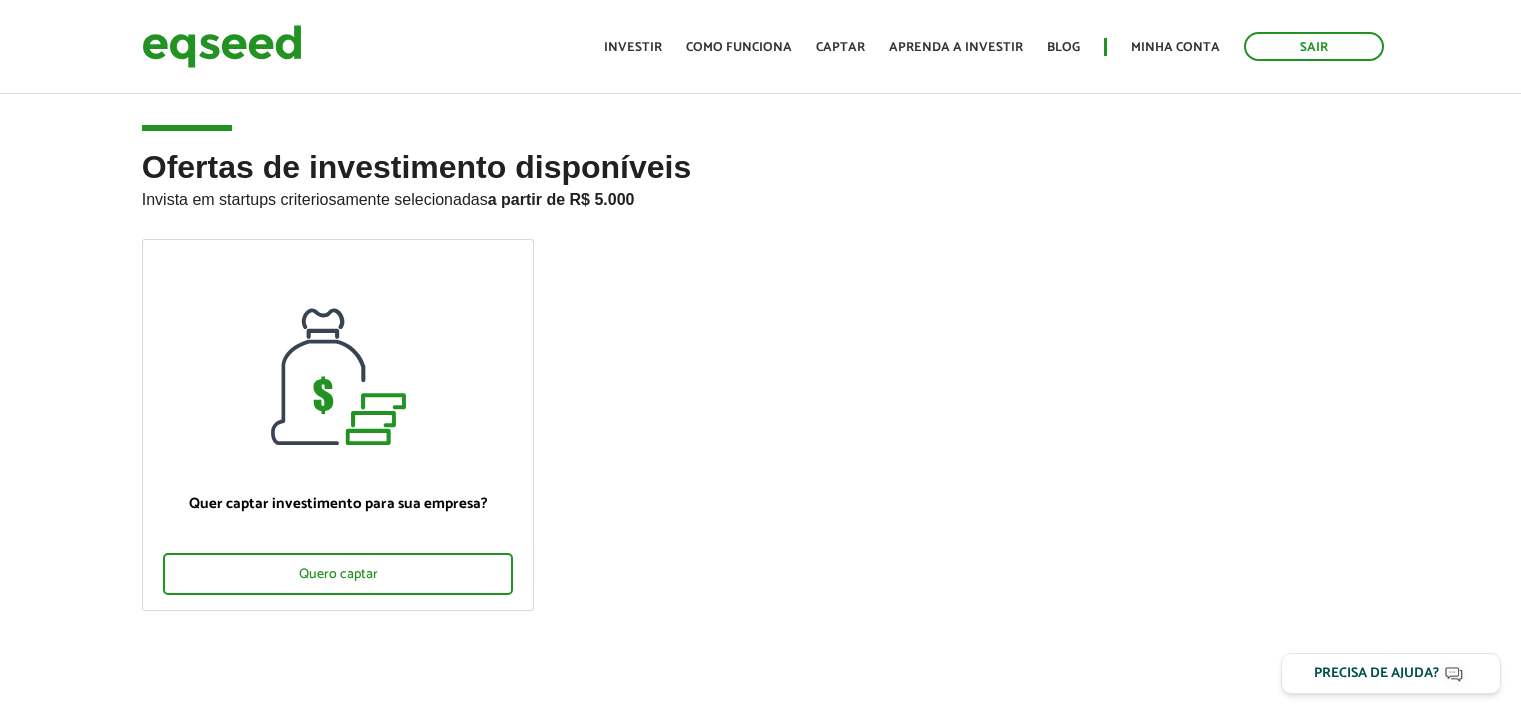 scroll, scrollTop: 0, scrollLeft: 0, axis: both 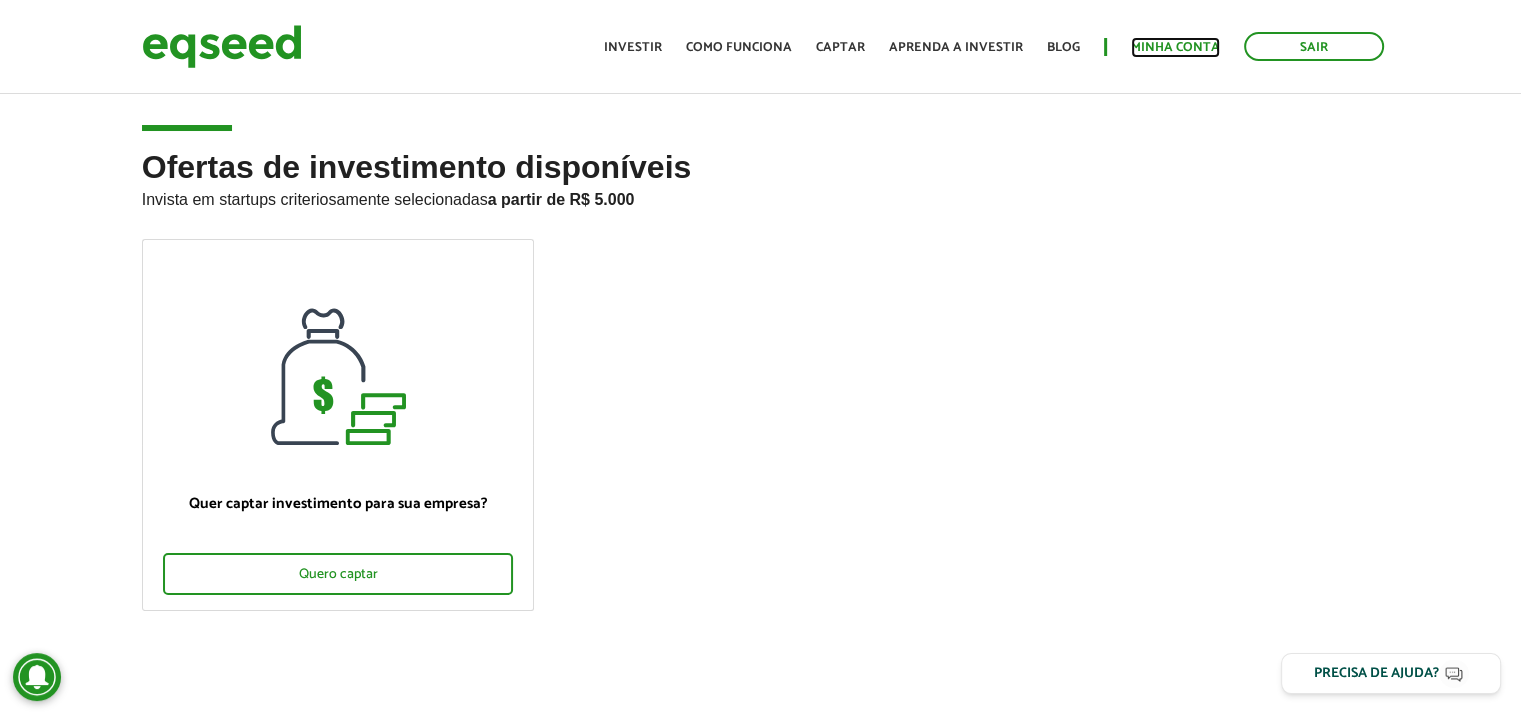 click on "Minha conta" at bounding box center (1175, 47) 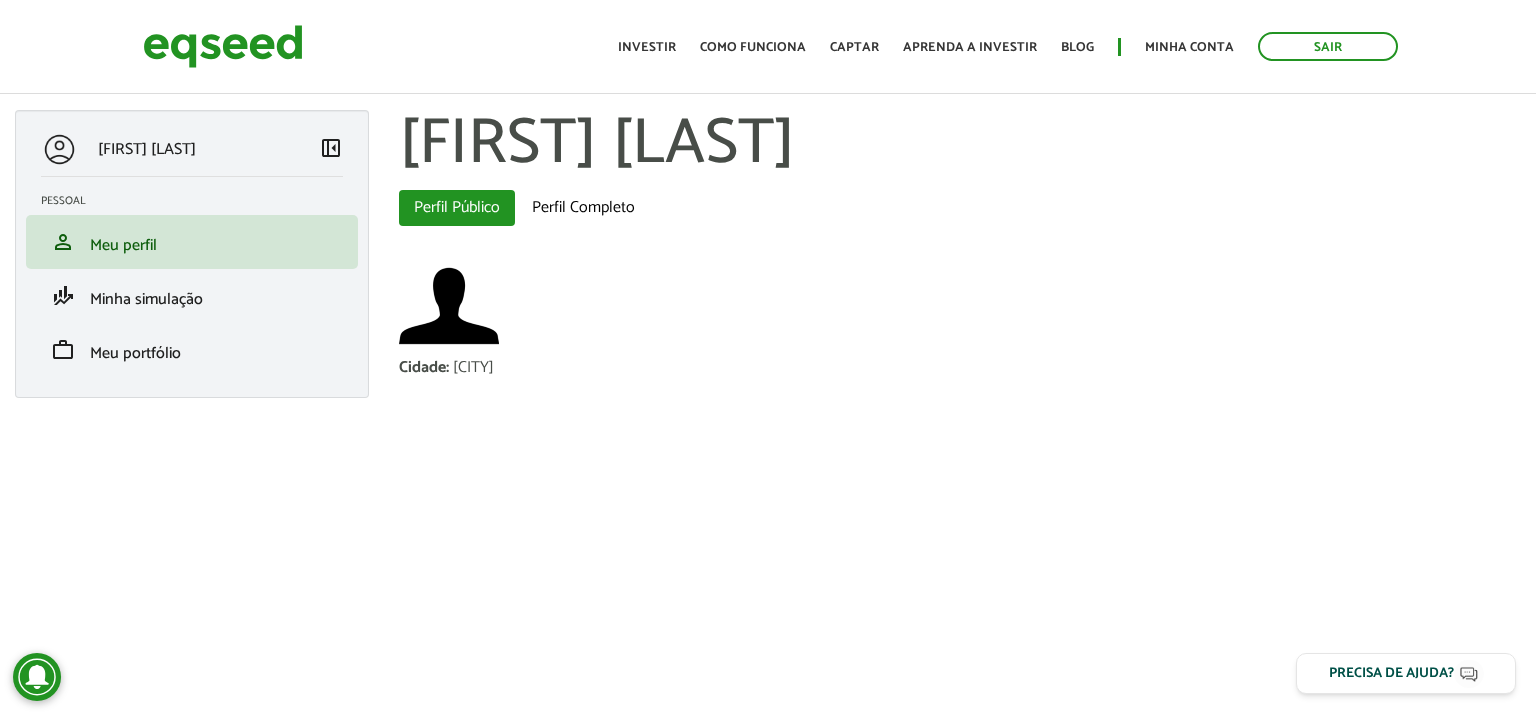 scroll, scrollTop: 0, scrollLeft: 0, axis: both 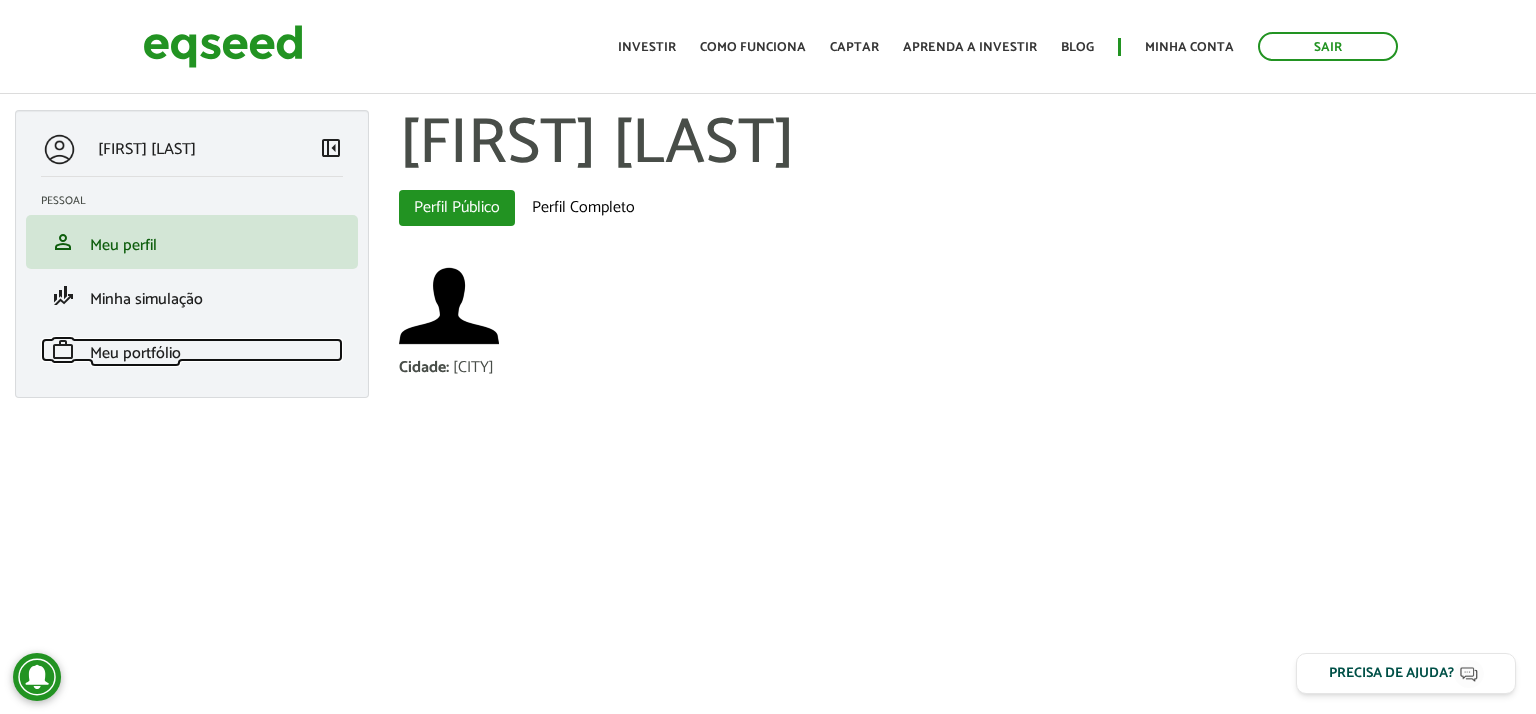drag, startPoint x: 132, startPoint y: 350, endPoint x: 198, endPoint y: 391, distance: 77.698135 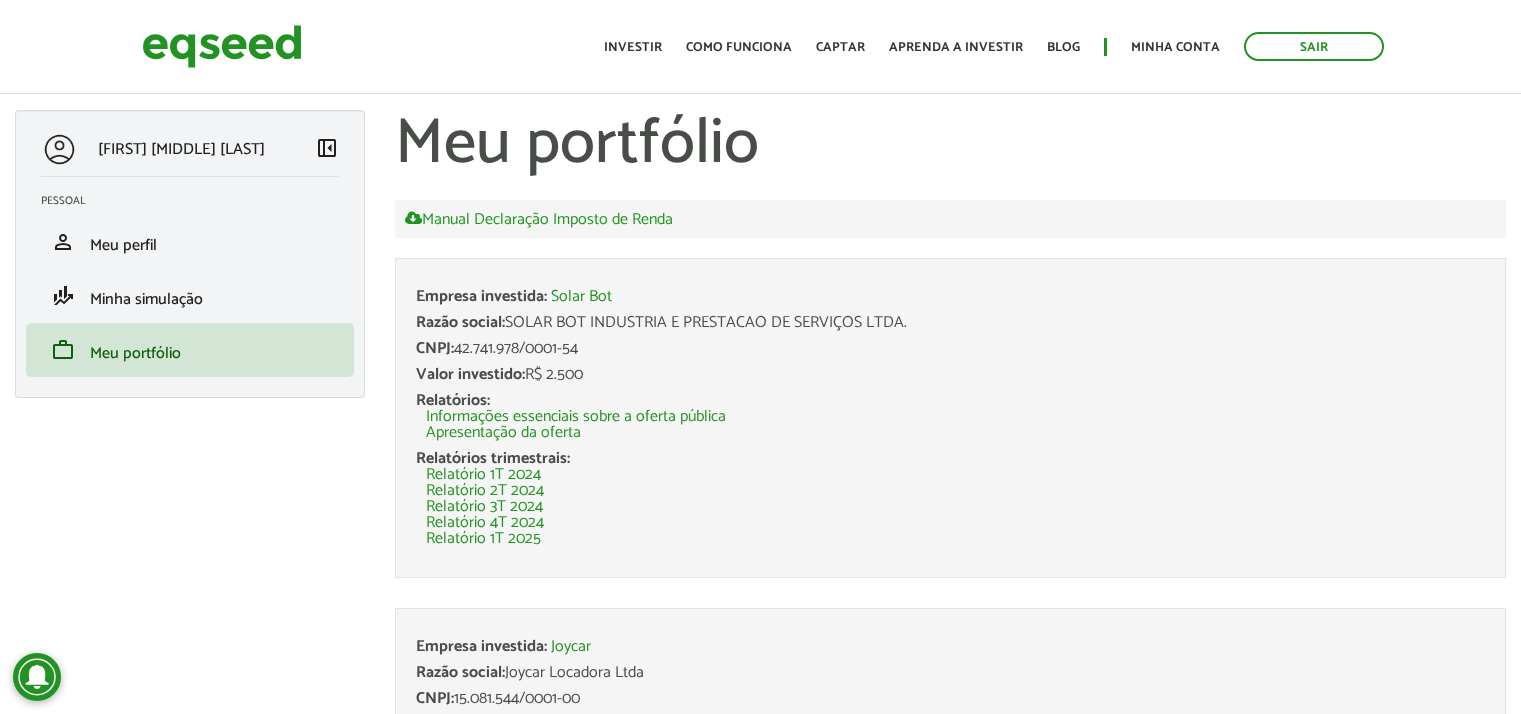 scroll, scrollTop: 0, scrollLeft: 0, axis: both 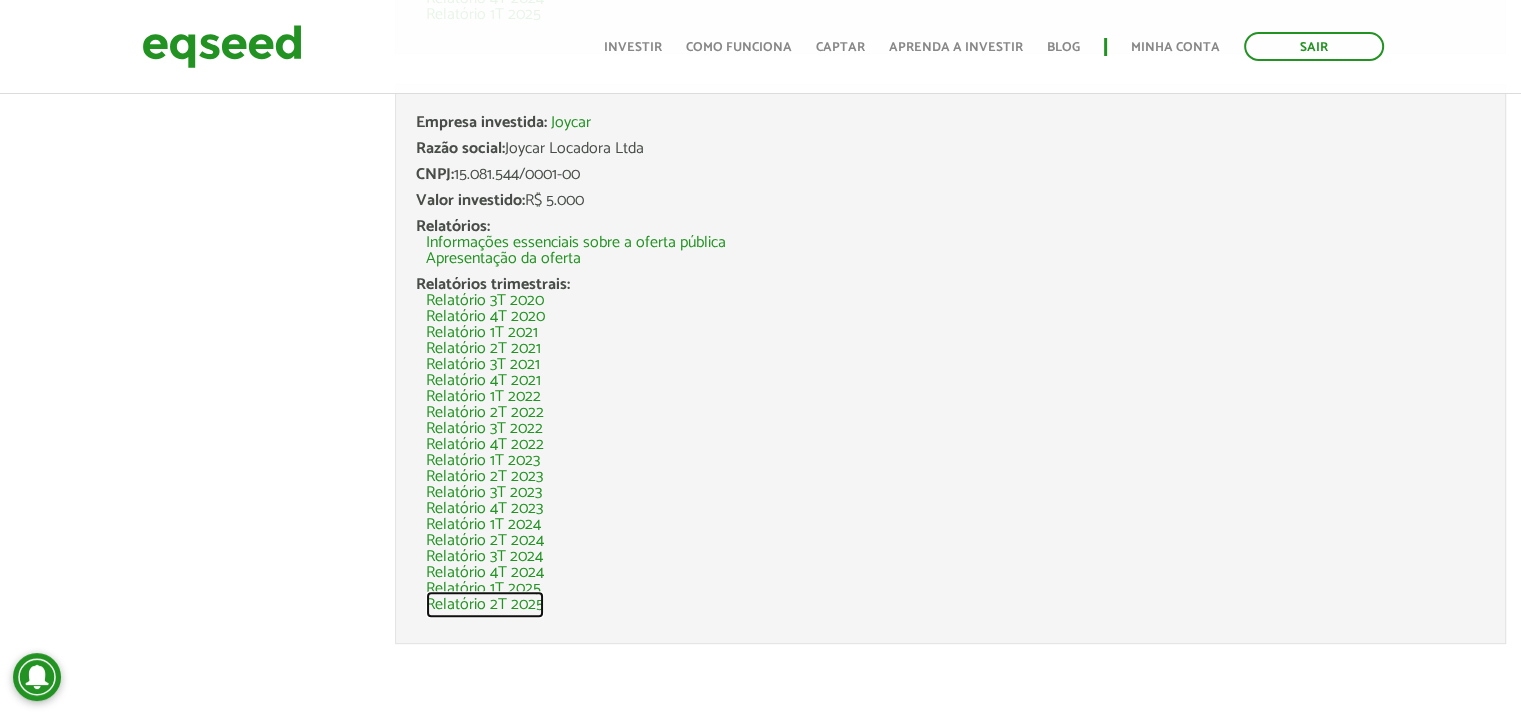 click on "Relatório 2T 2025" at bounding box center [485, 605] 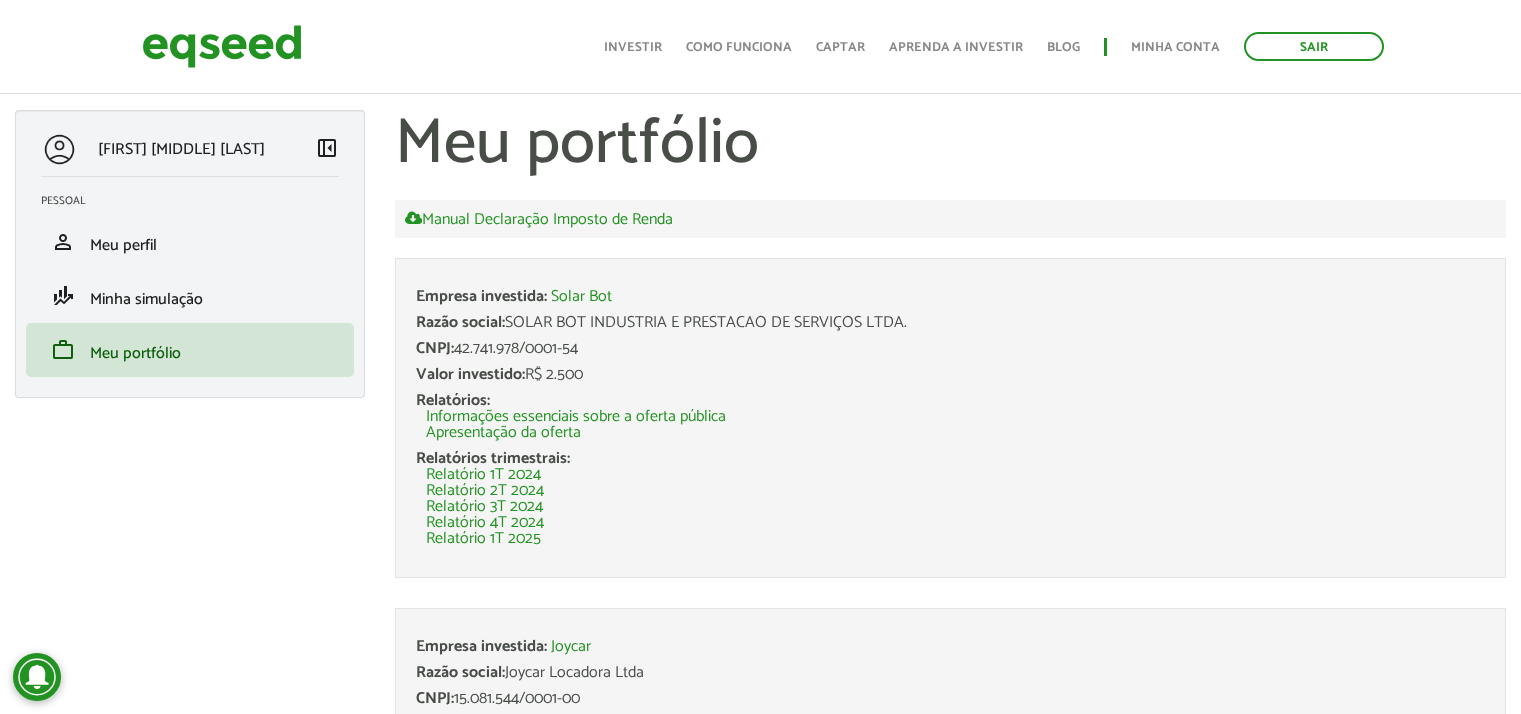 scroll, scrollTop: 524, scrollLeft: 0, axis: vertical 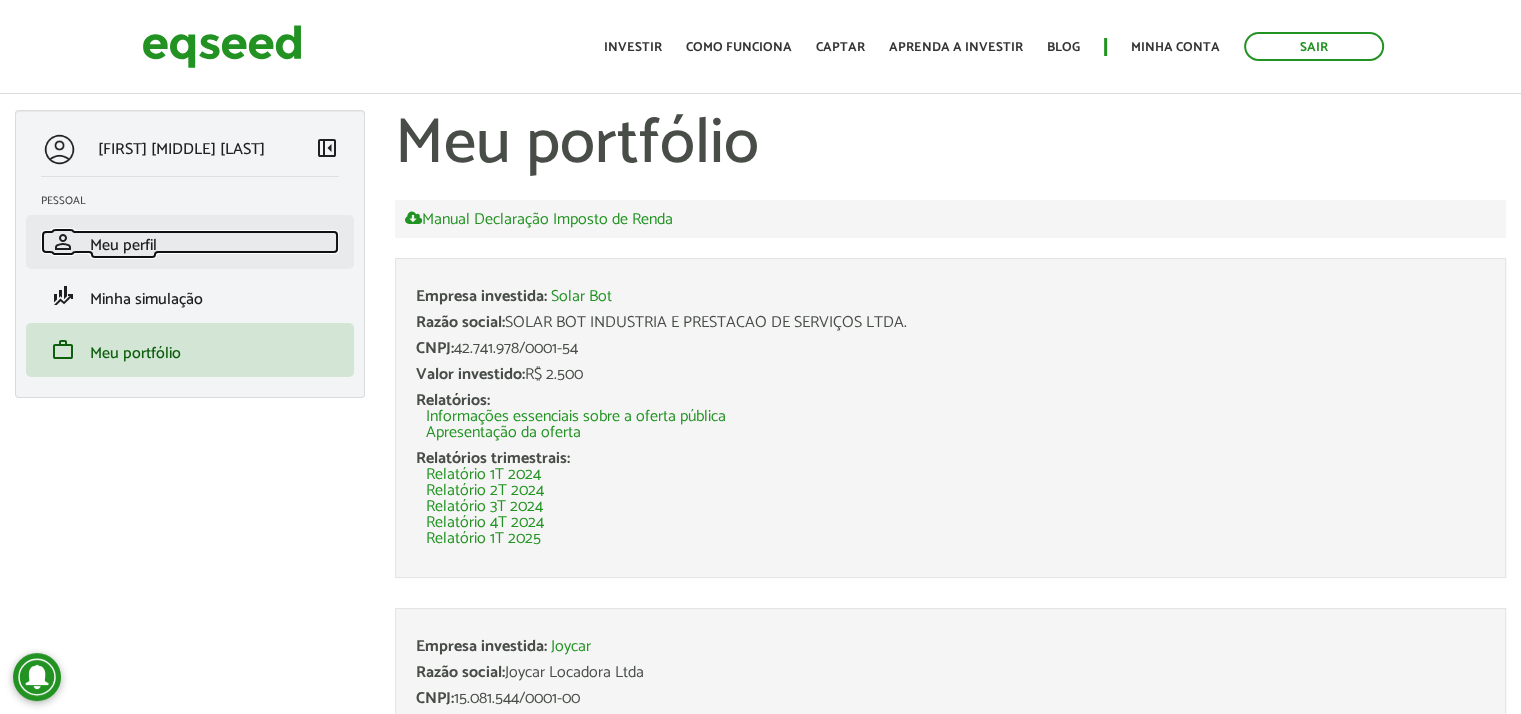 click on "Meu perfil" at bounding box center [123, 245] 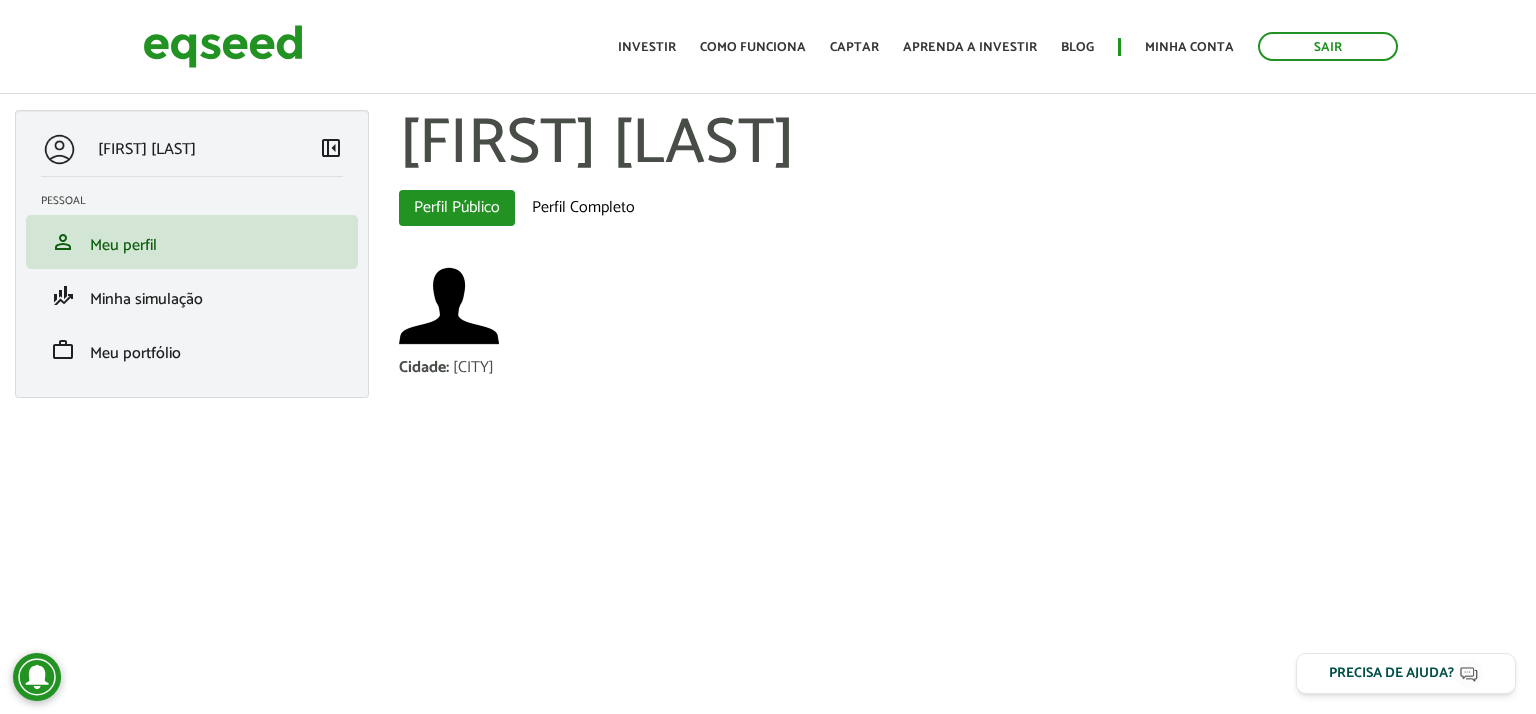 scroll, scrollTop: 0, scrollLeft: 0, axis: both 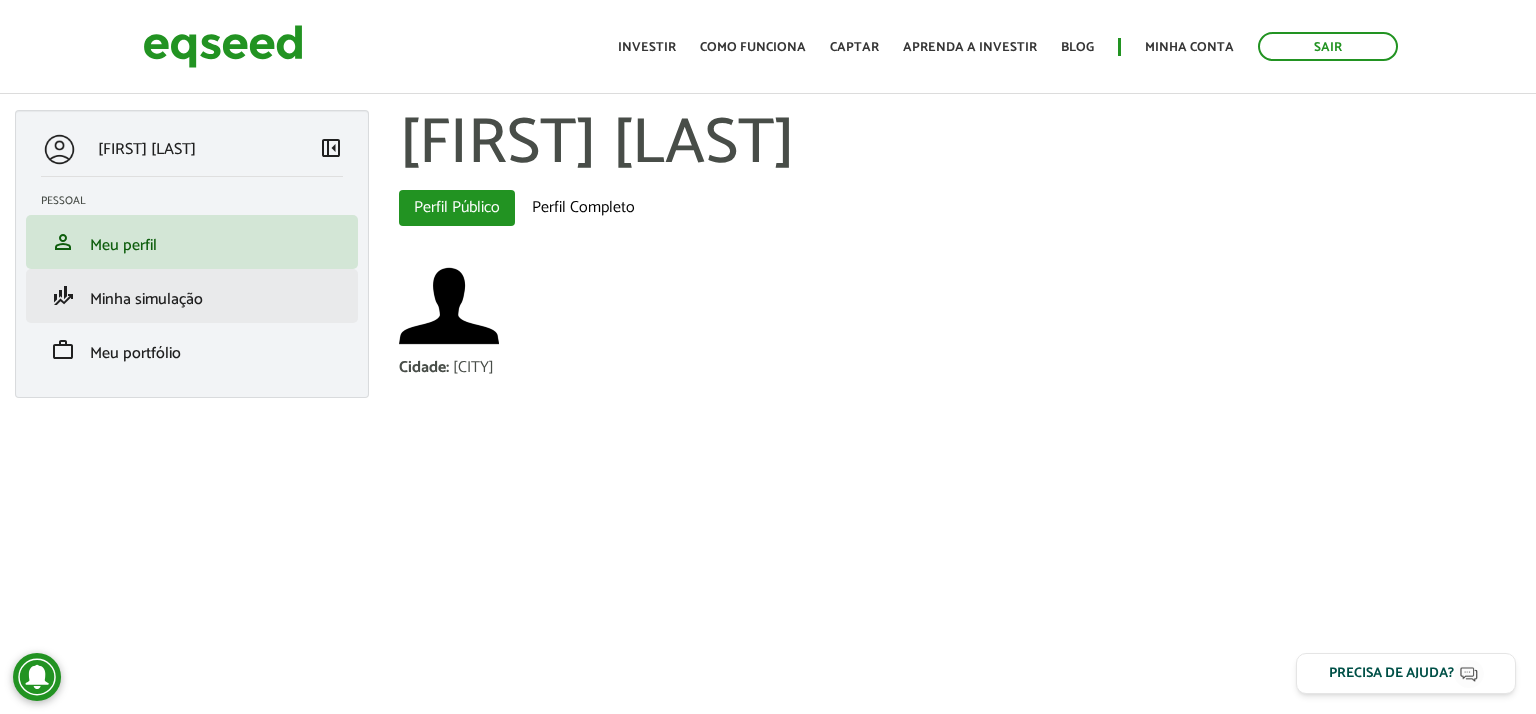 click on "finance_mode Minha simulação" at bounding box center [192, 296] 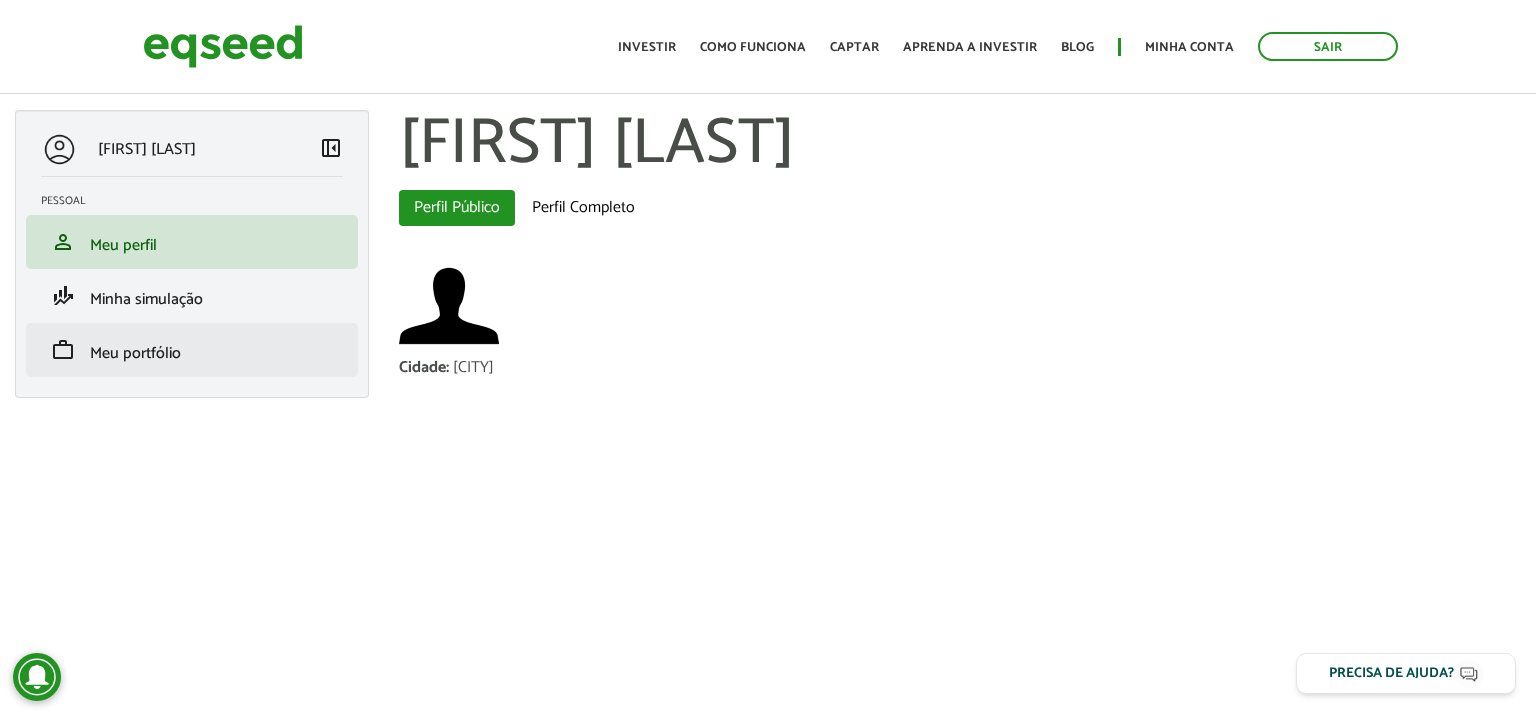 click on "work Meu portfólio" at bounding box center (192, 350) 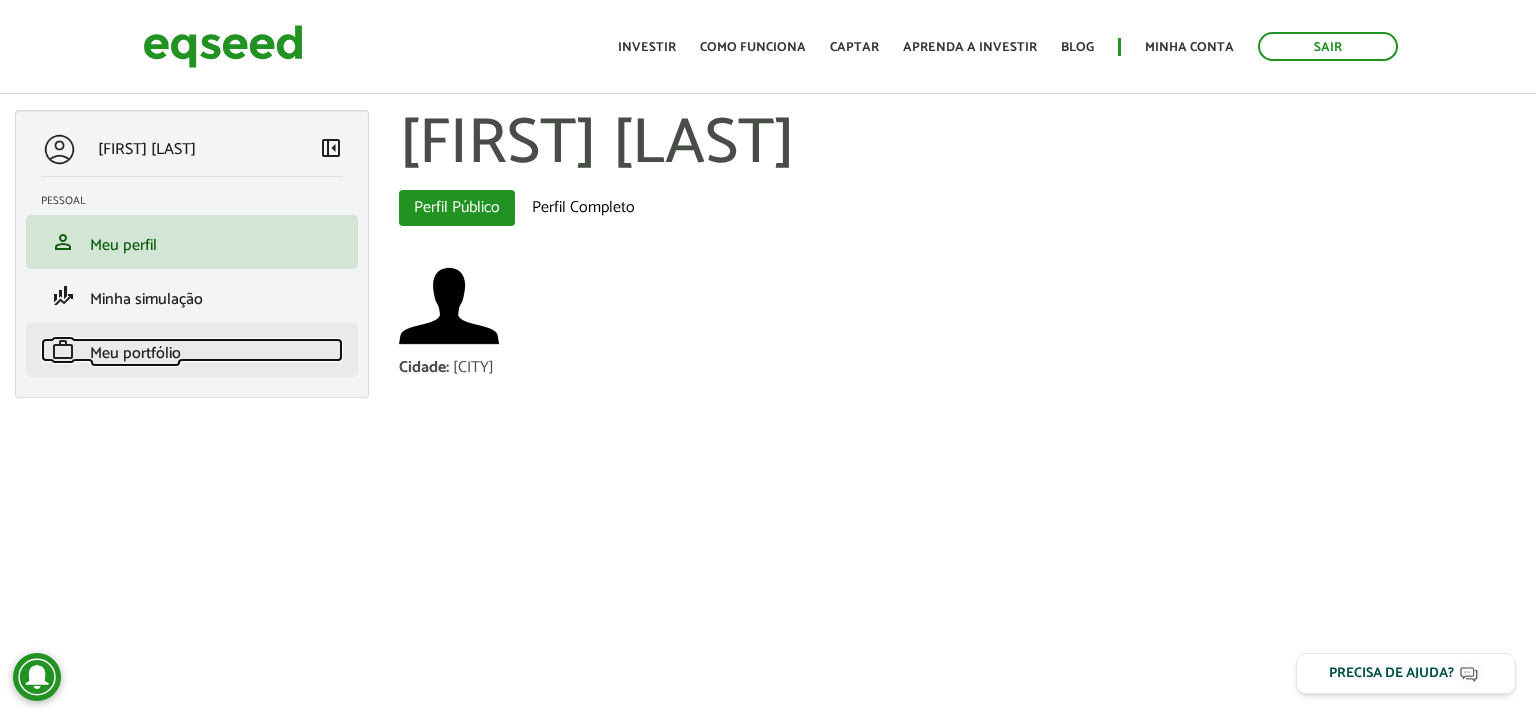 click on "Meu portfólio" at bounding box center (135, 353) 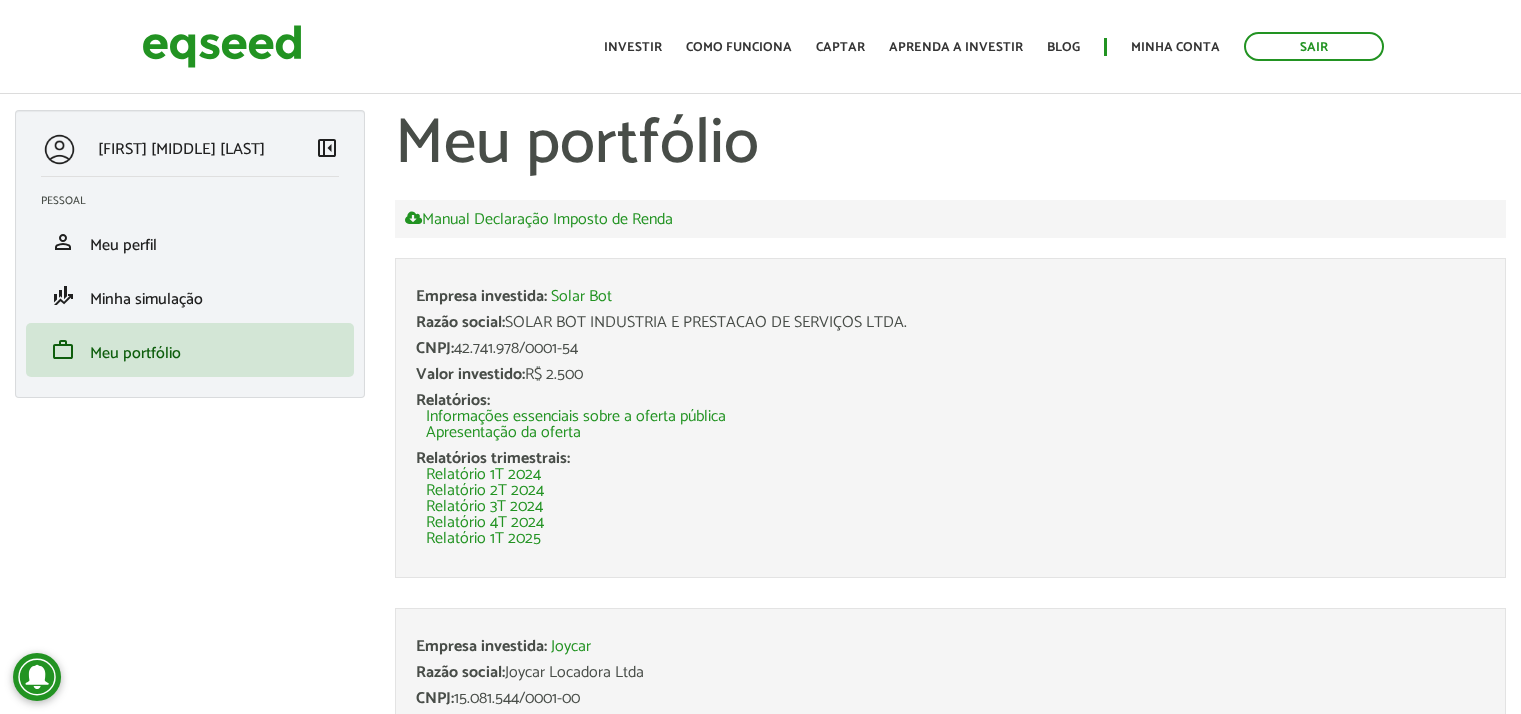 scroll, scrollTop: 0, scrollLeft: 0, axis: both 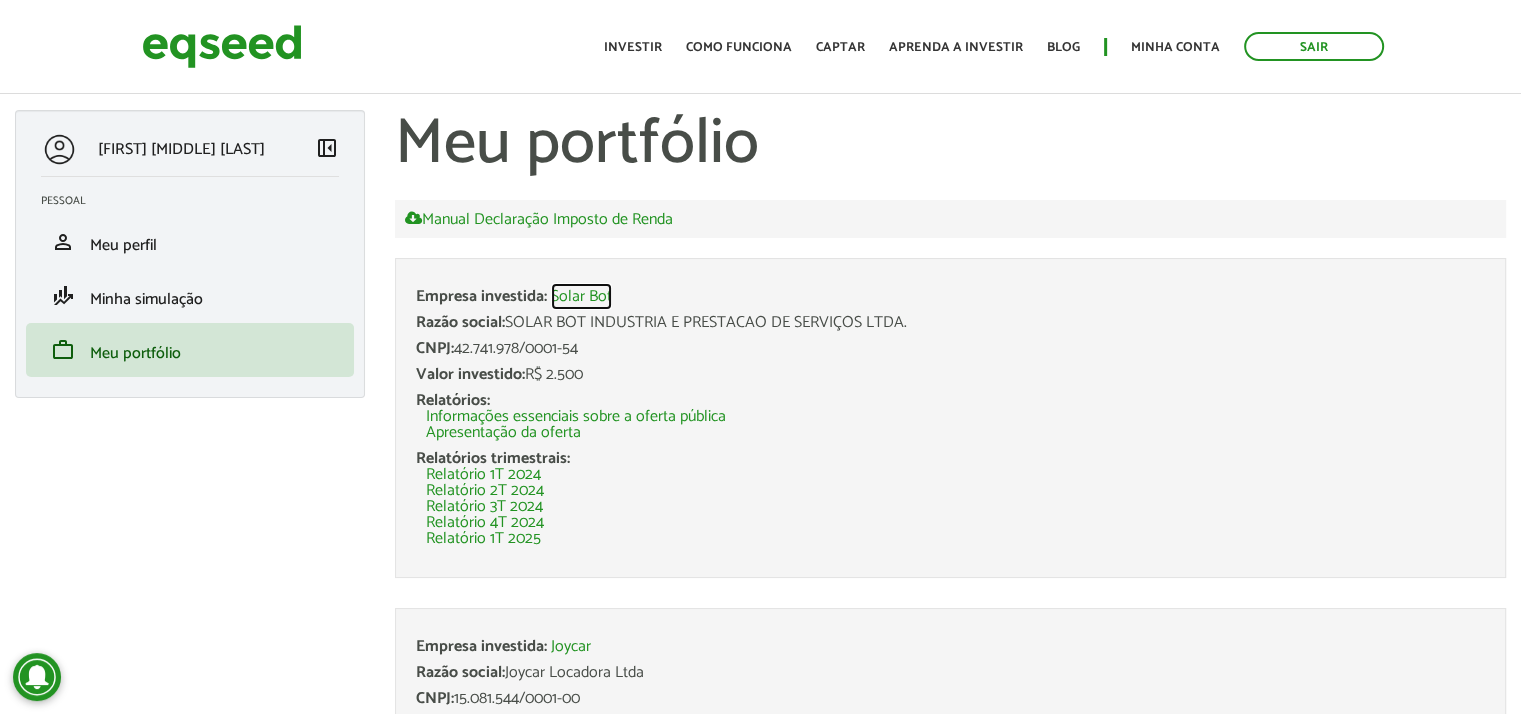 click on "Solar Bot" at bounding box center [581, 297] 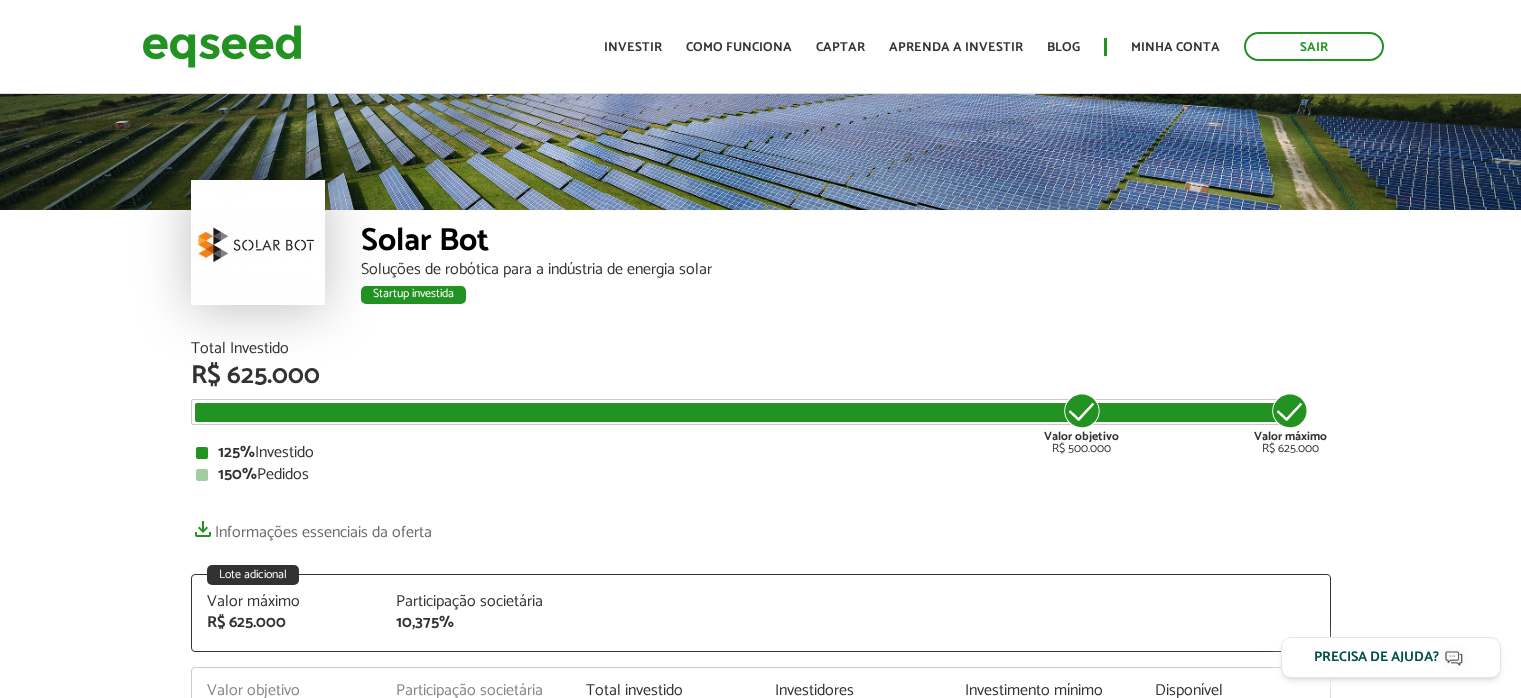 scroll, scrollTop: 0, scrollLeft: 0, axis: both 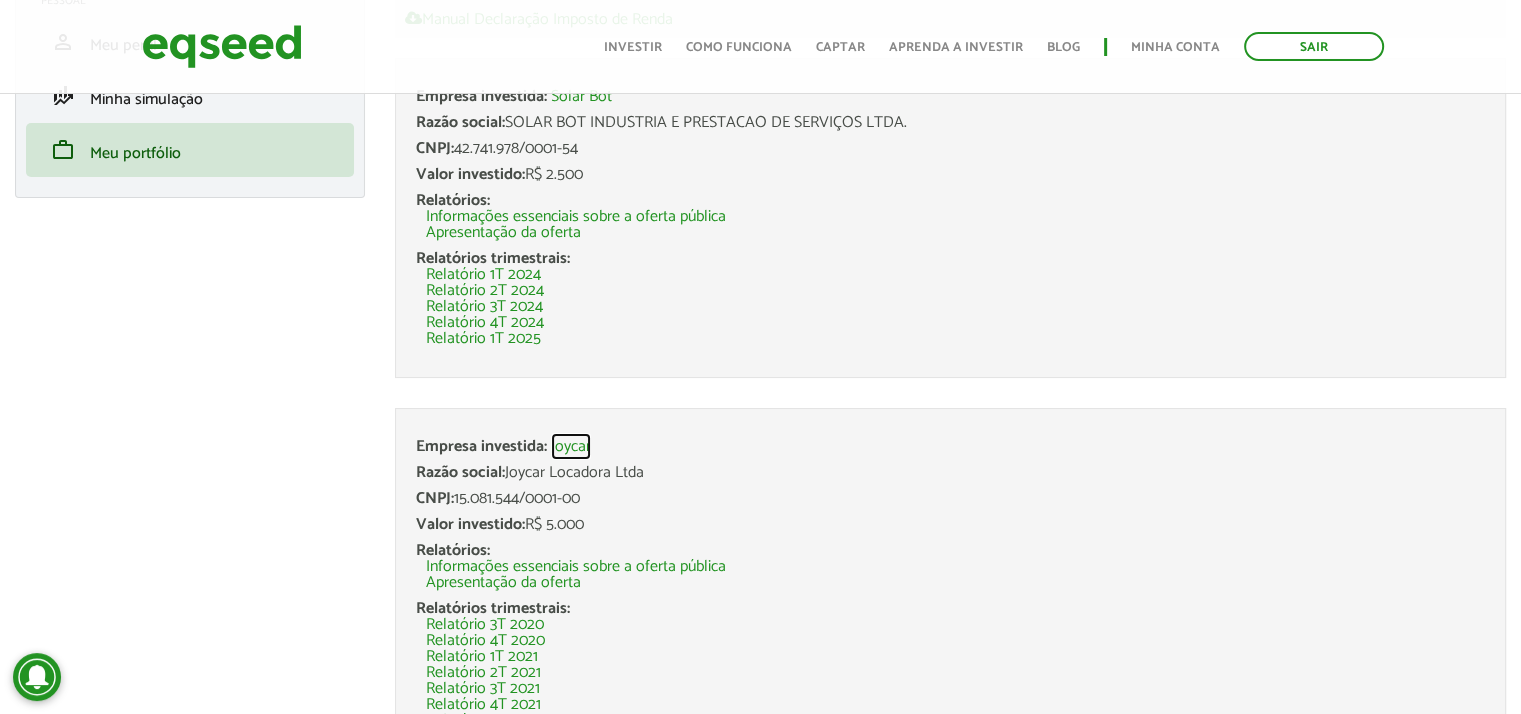 click on "Joycar" at bounding box center (571, 447) 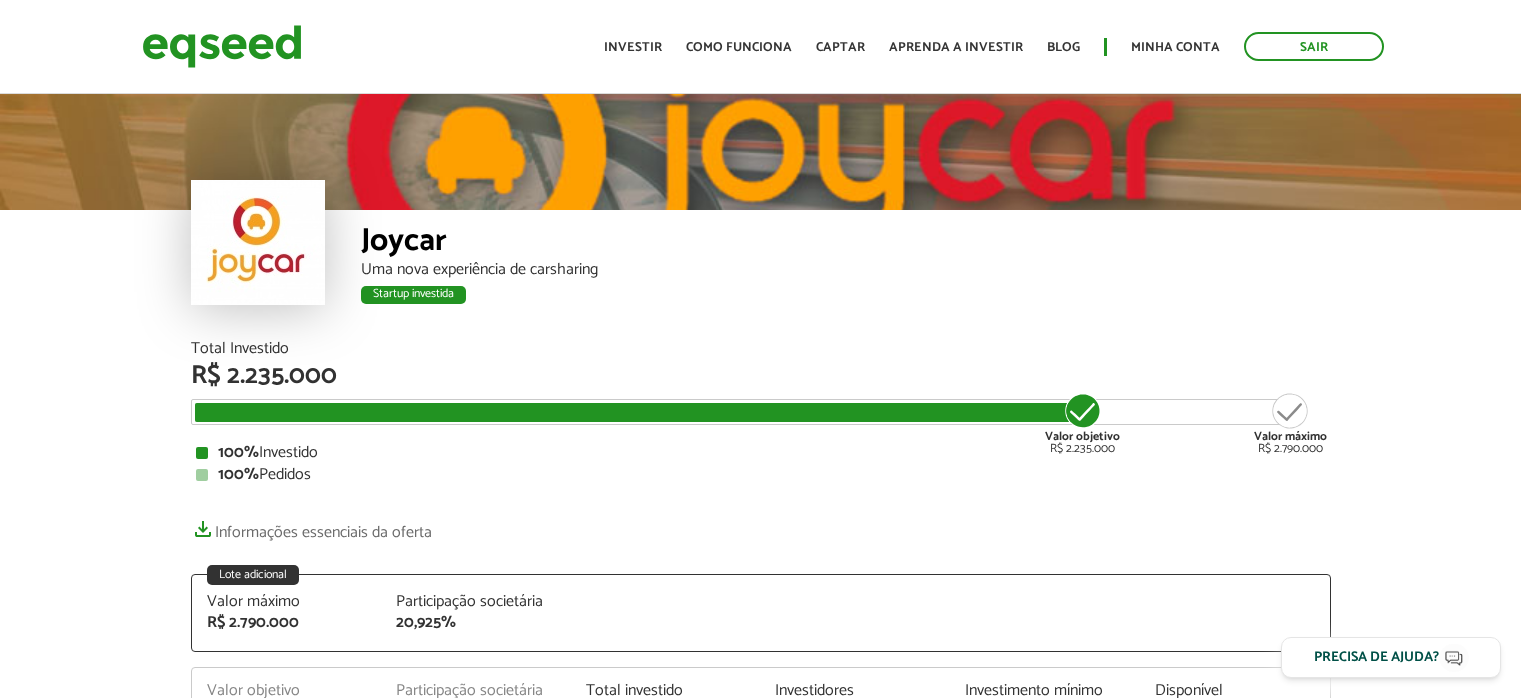 scroll, scrollTop: 0, scrollLeft: 0, axis: both 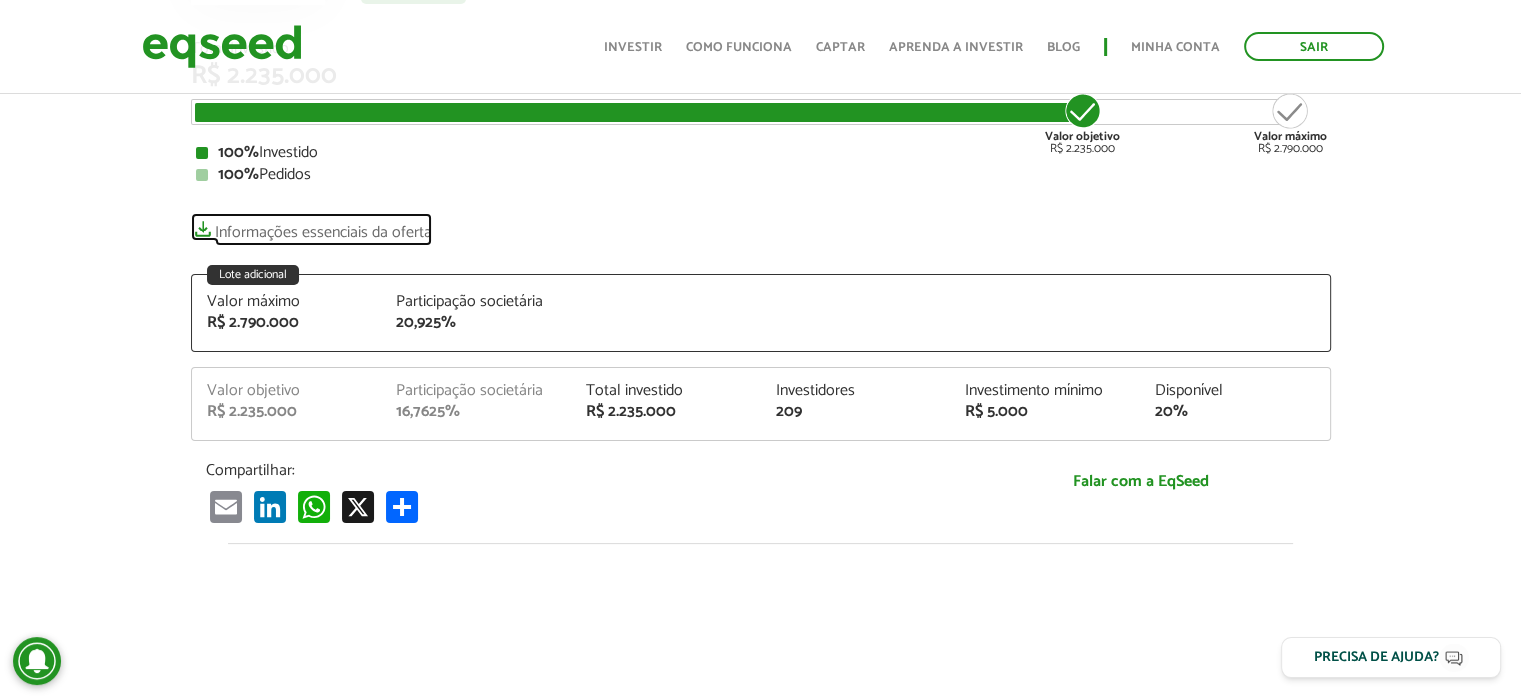 click on "Informações essenciais da oferta" at bounding box center (311, 227) 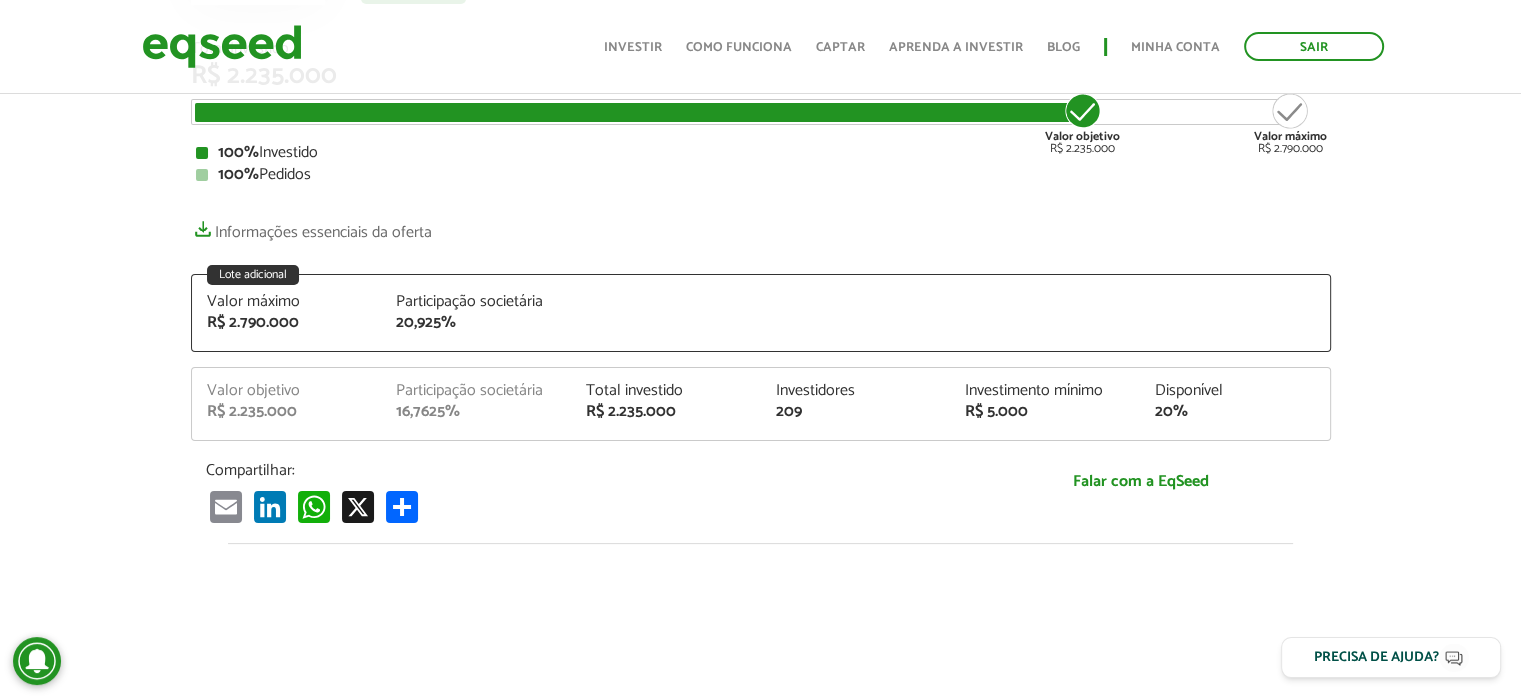 click on "Total Investido
R$ 2.235.000
Valor objetivo R$ 2.235.000
Valor máximo R$ 2.790.000
100%  Investido
100%  Pedidos
Informações essenciais da oferta
Lote adicional
Valor máximo
R$ 2.790.000
Participação societária
20,925%
Valor objetivo
R$ 2.235.000
Participação societária
16,7625%
R$ 2.235.000" at bounding box center [761, 292] 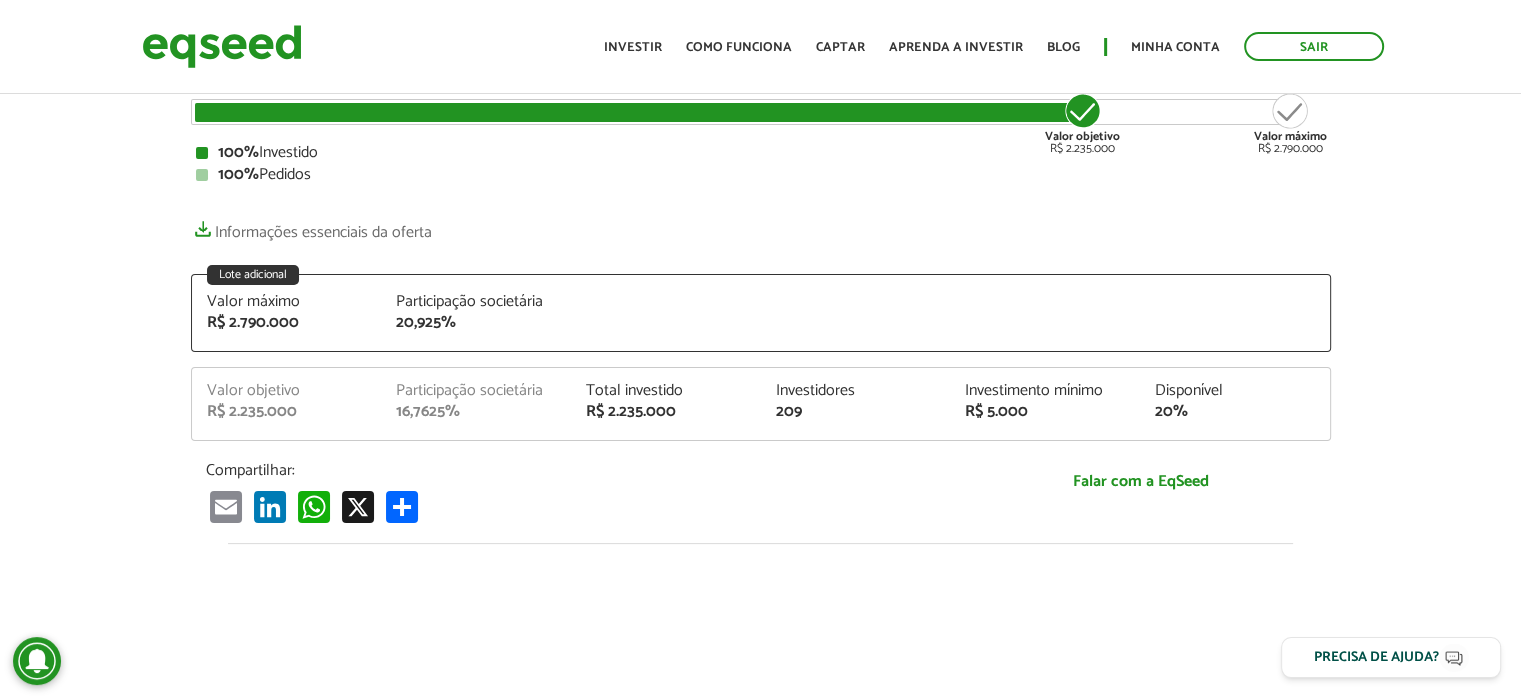 scroll, scrollTop: 0, scrollLeft: 0, axis: both 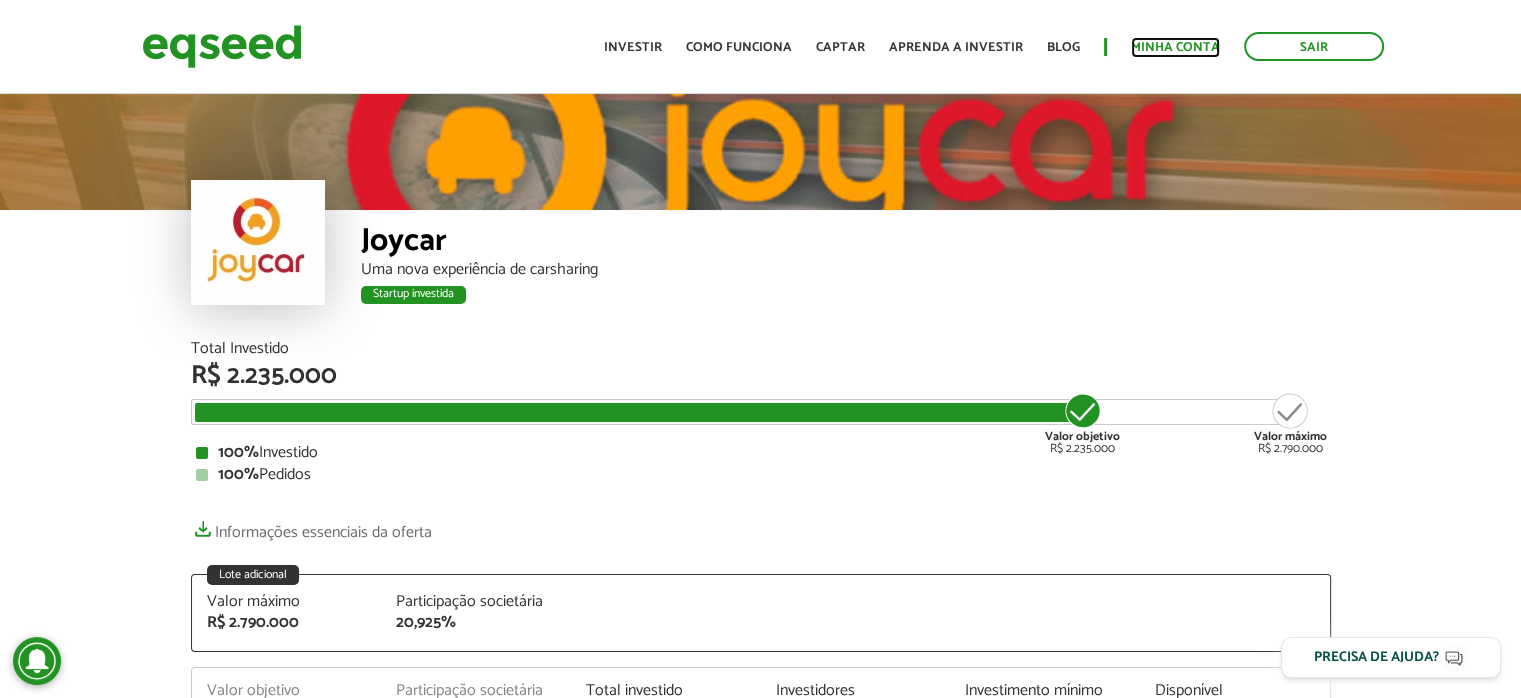 click on "Minha conta" at bounding box center [1175, 47] 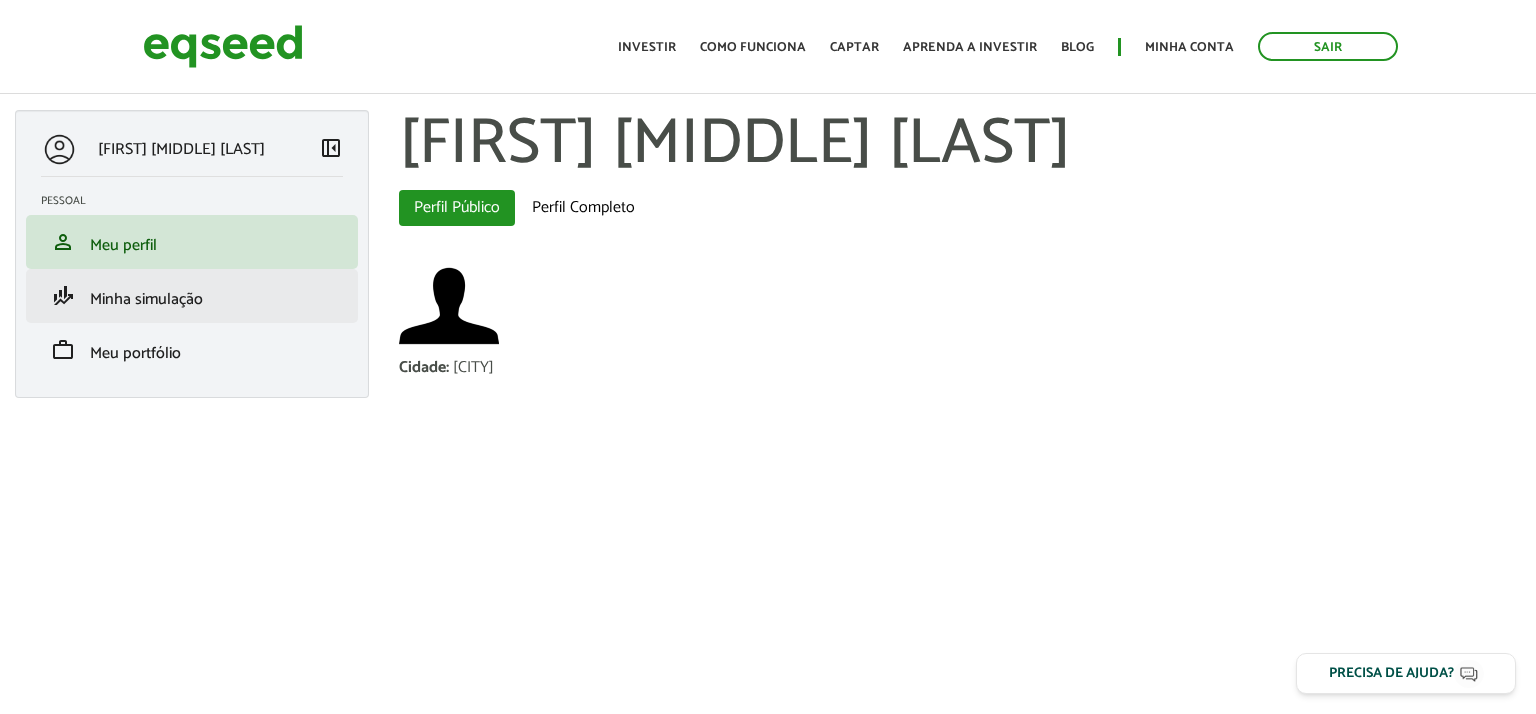 scroll, scrollTop: 0, scrollLeft: 0, axis: both 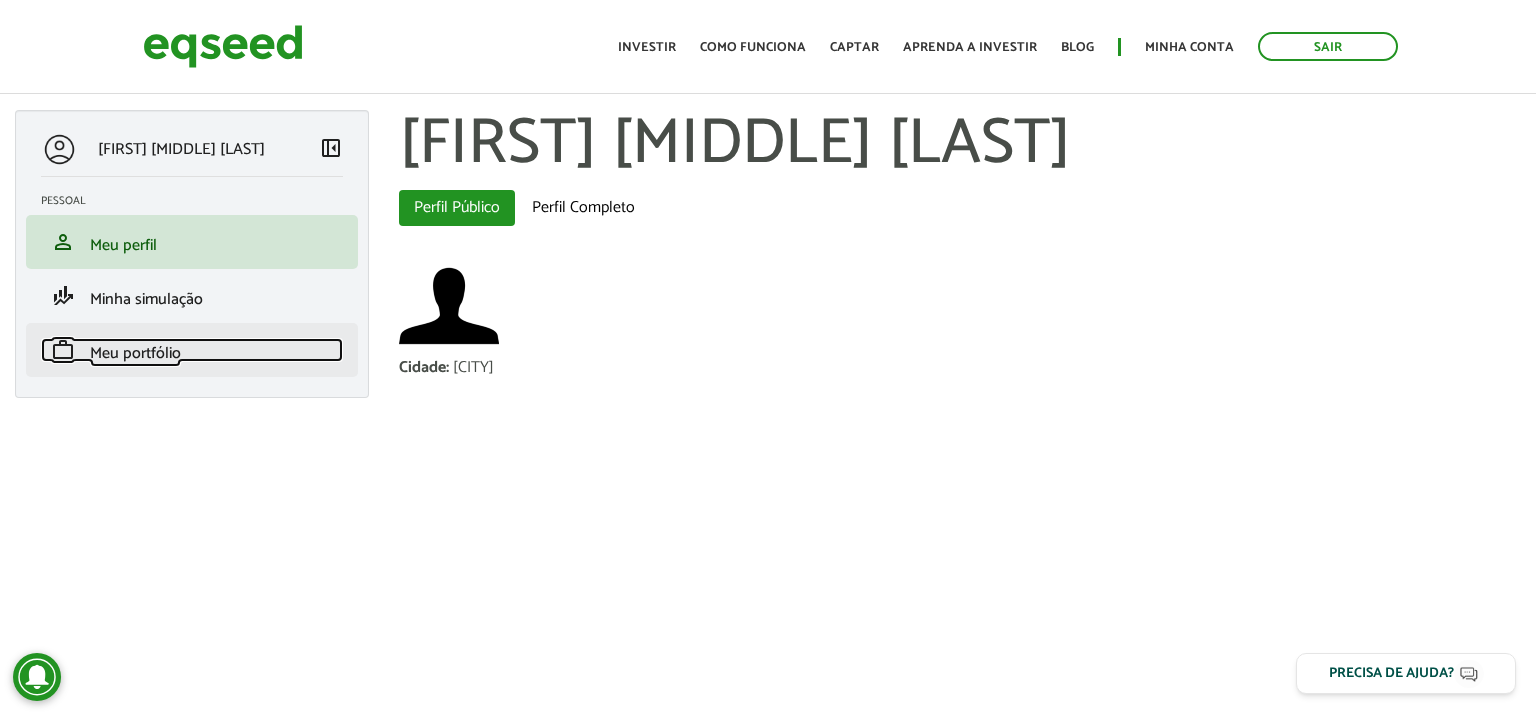 click on "Meu portfólio" at bounding box center [135, 353] 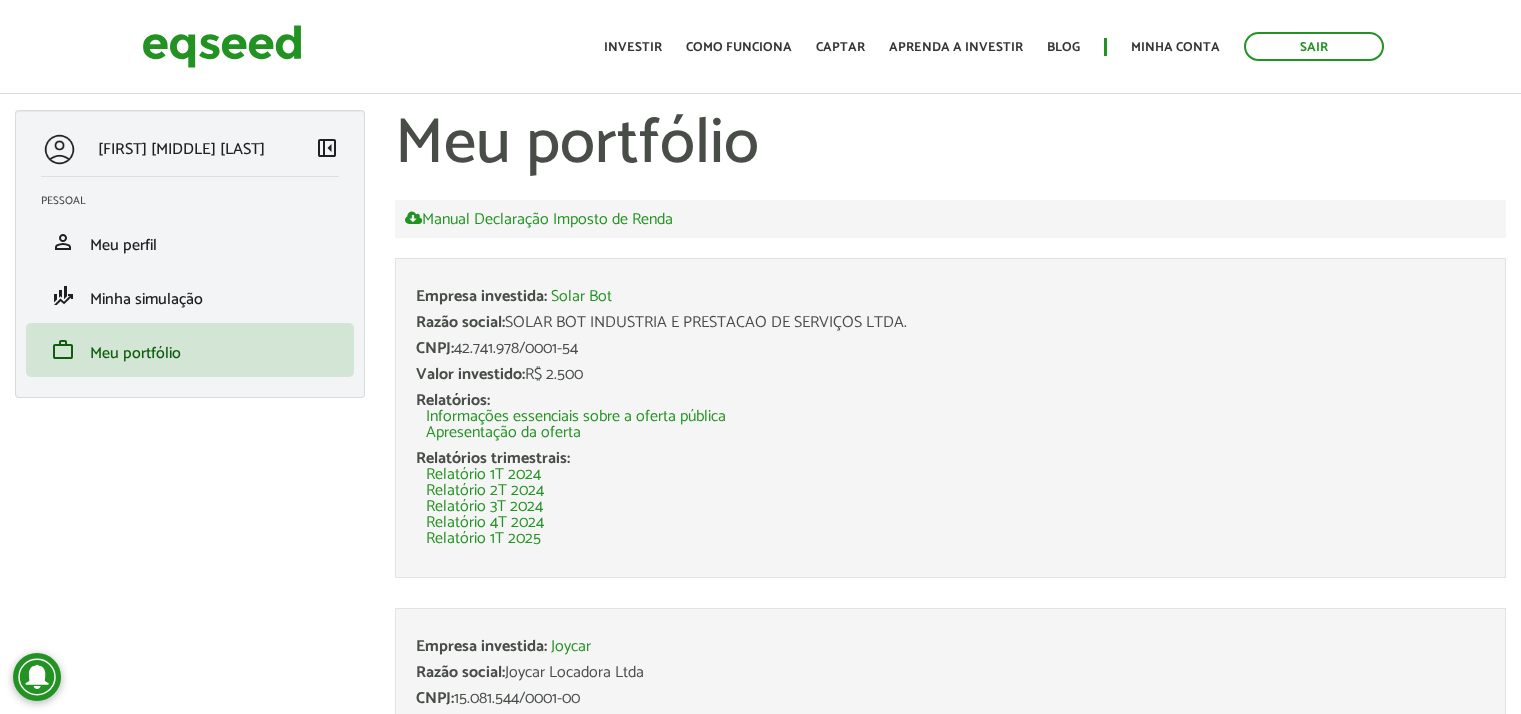 scroll, scrollTop: 0, scrollLeft: 0, axis: both 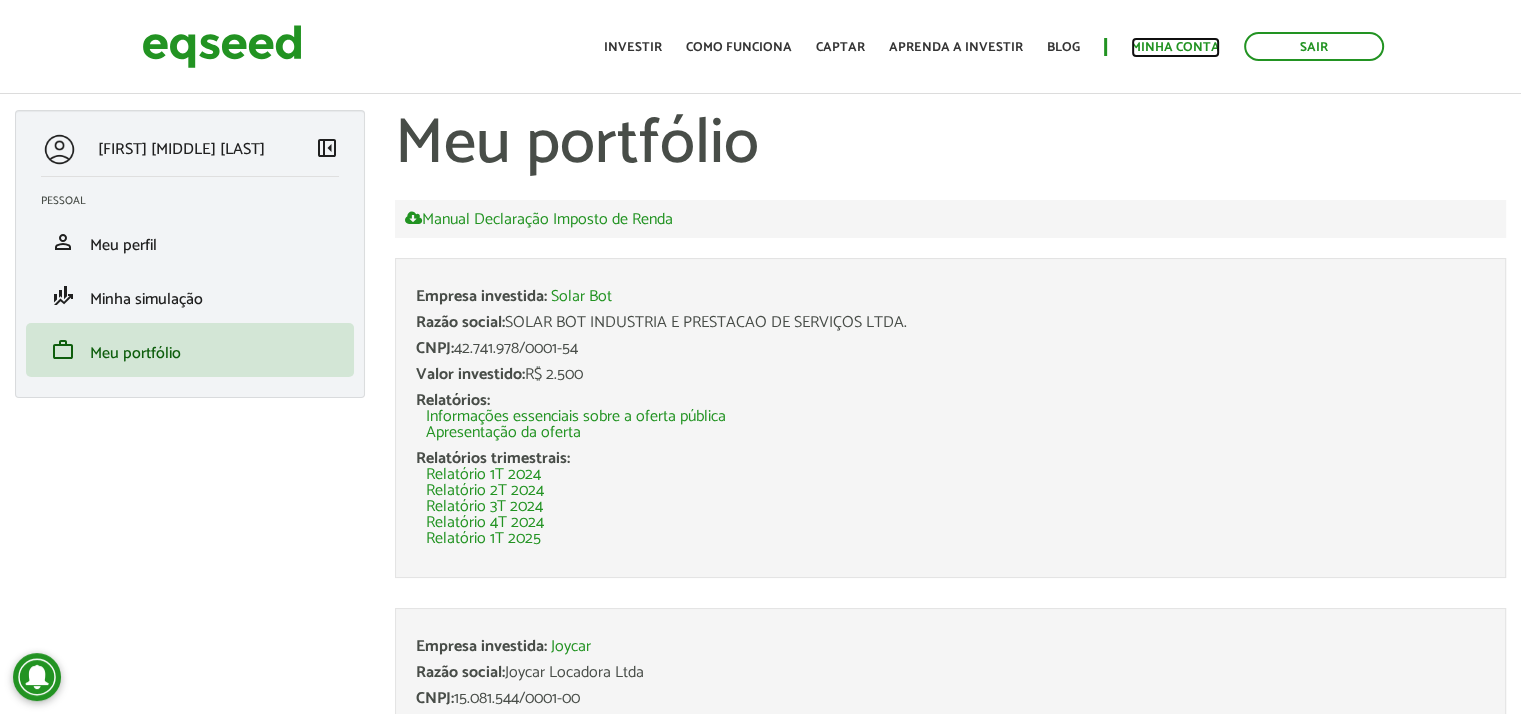 click on "Minha conta" at bounding box center [1175, 47] 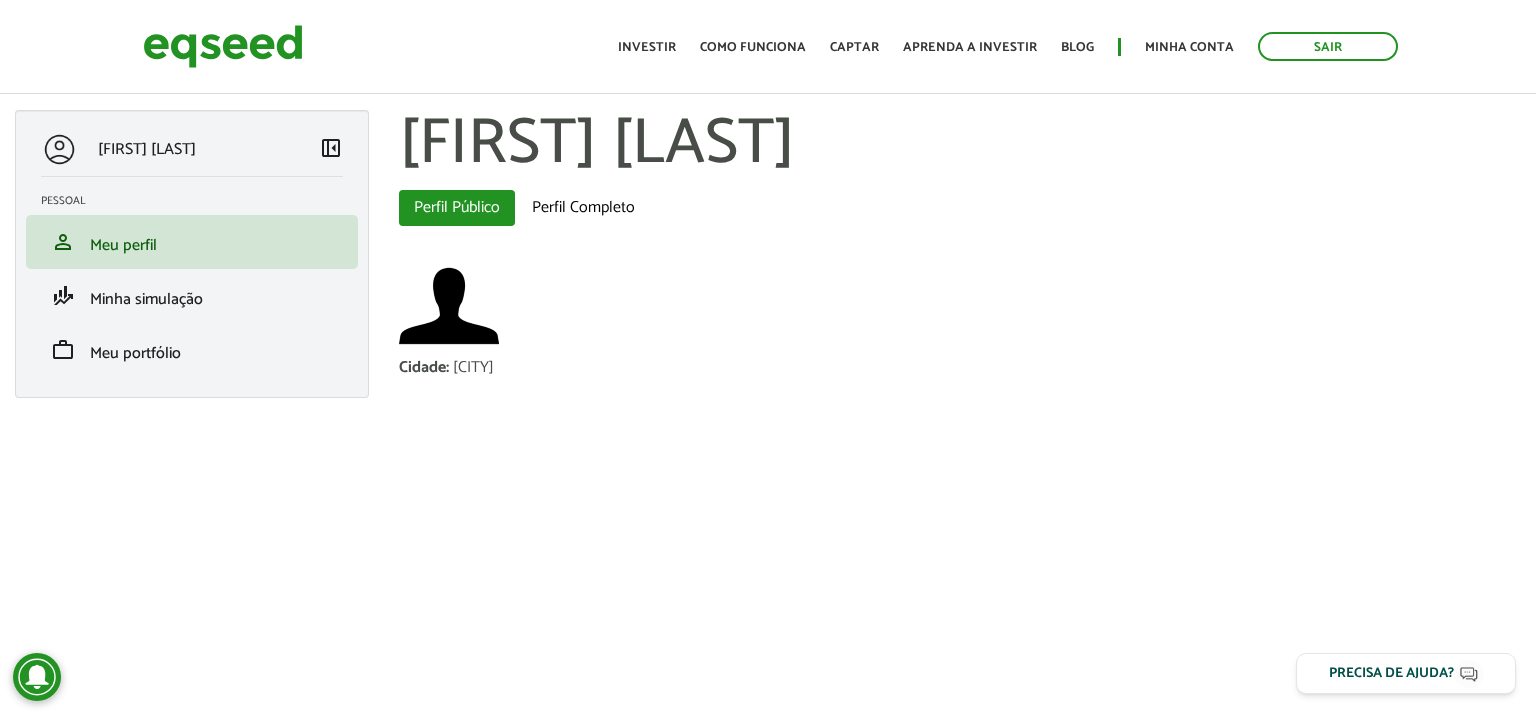 scroll, scrollTop: 0, scrollLeft: 0, axis: both 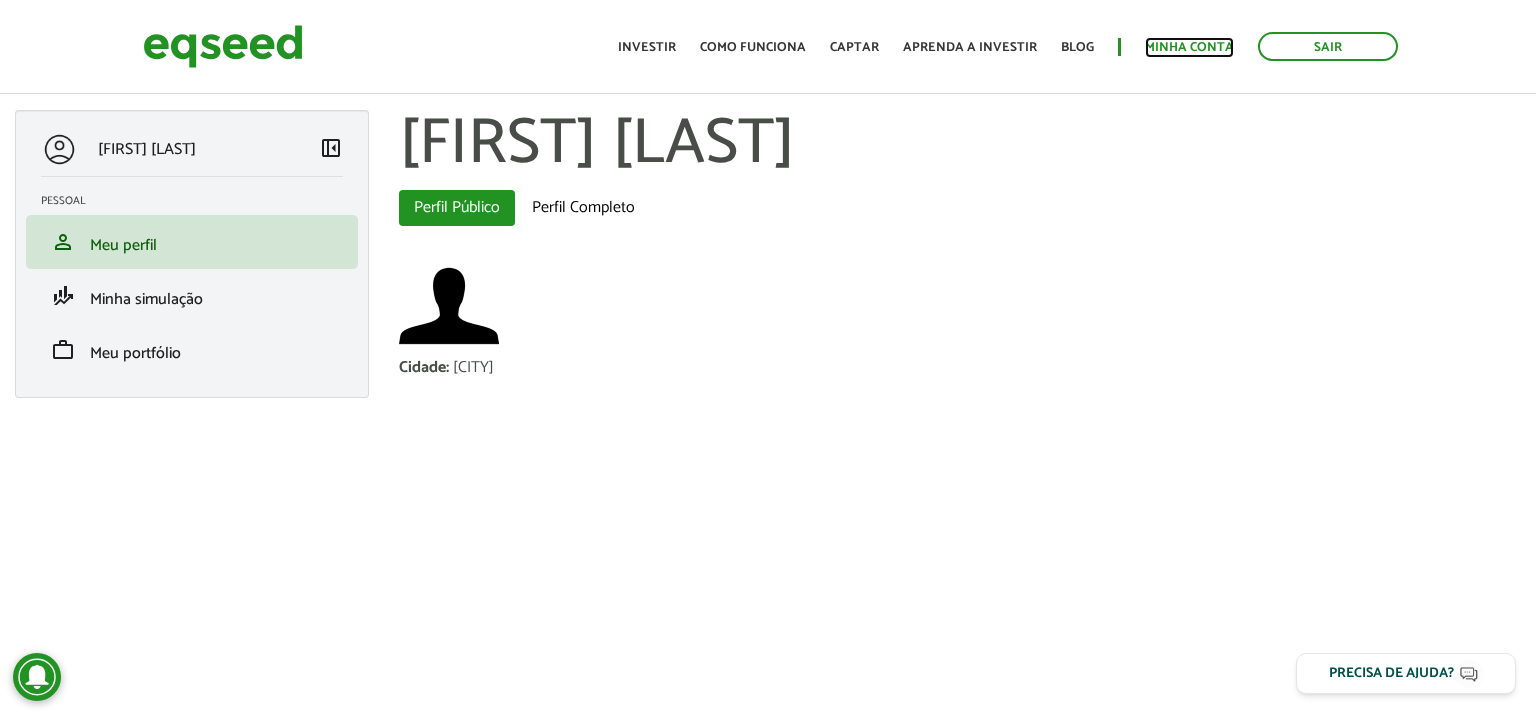 click on "Minha conta" at bounding box center (1189, 47) 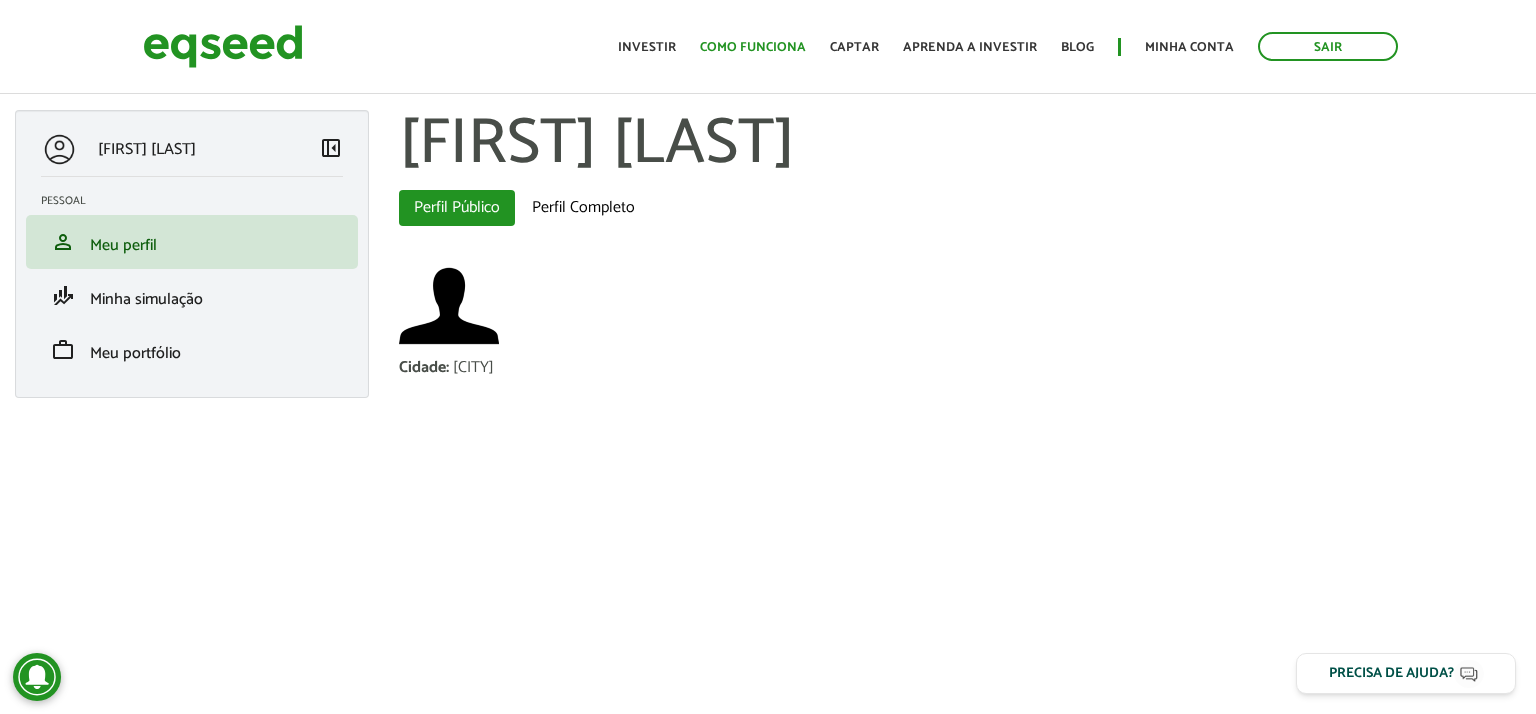 scroll, scrollTop: 0, scrollLeft: 0, axis: both 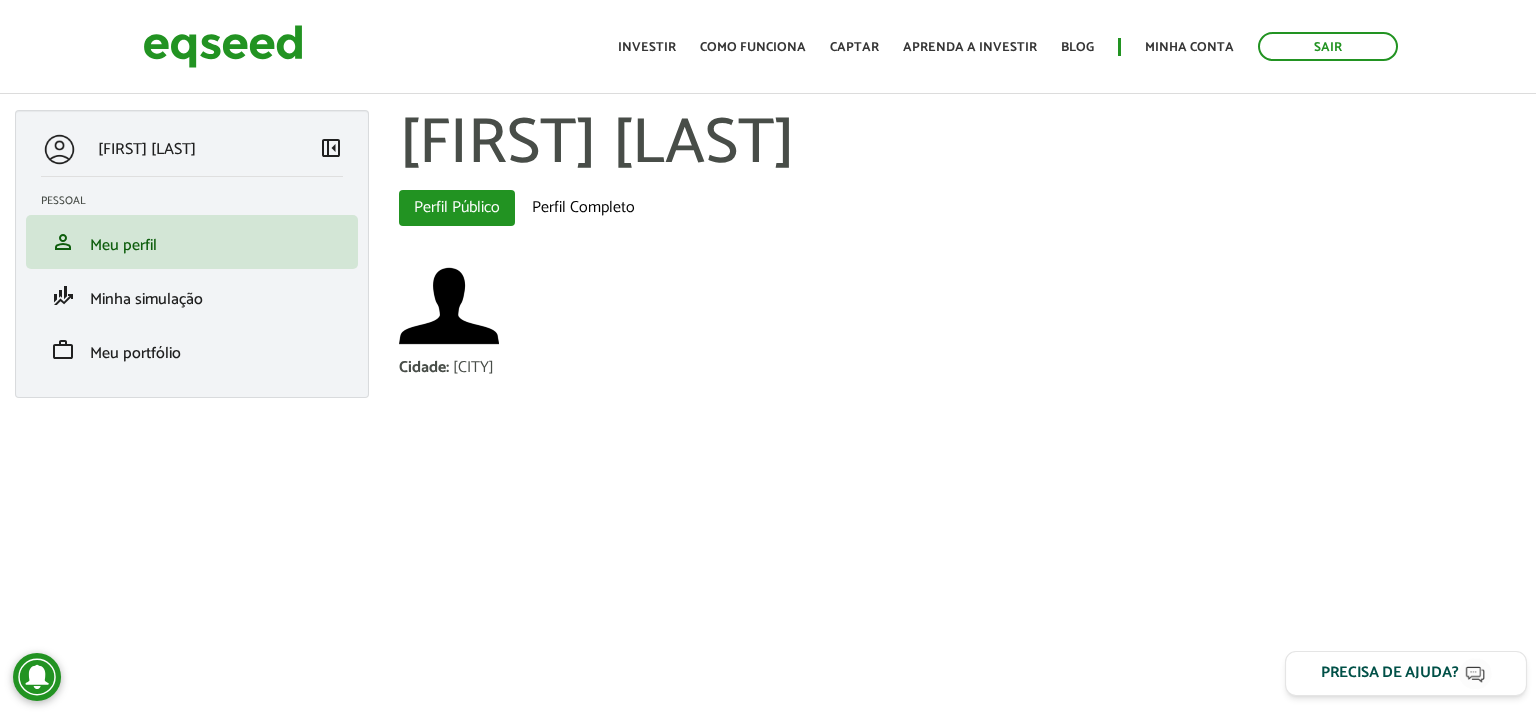 click on "Precisa de ajuda?" at bounding box center [1390, 673] 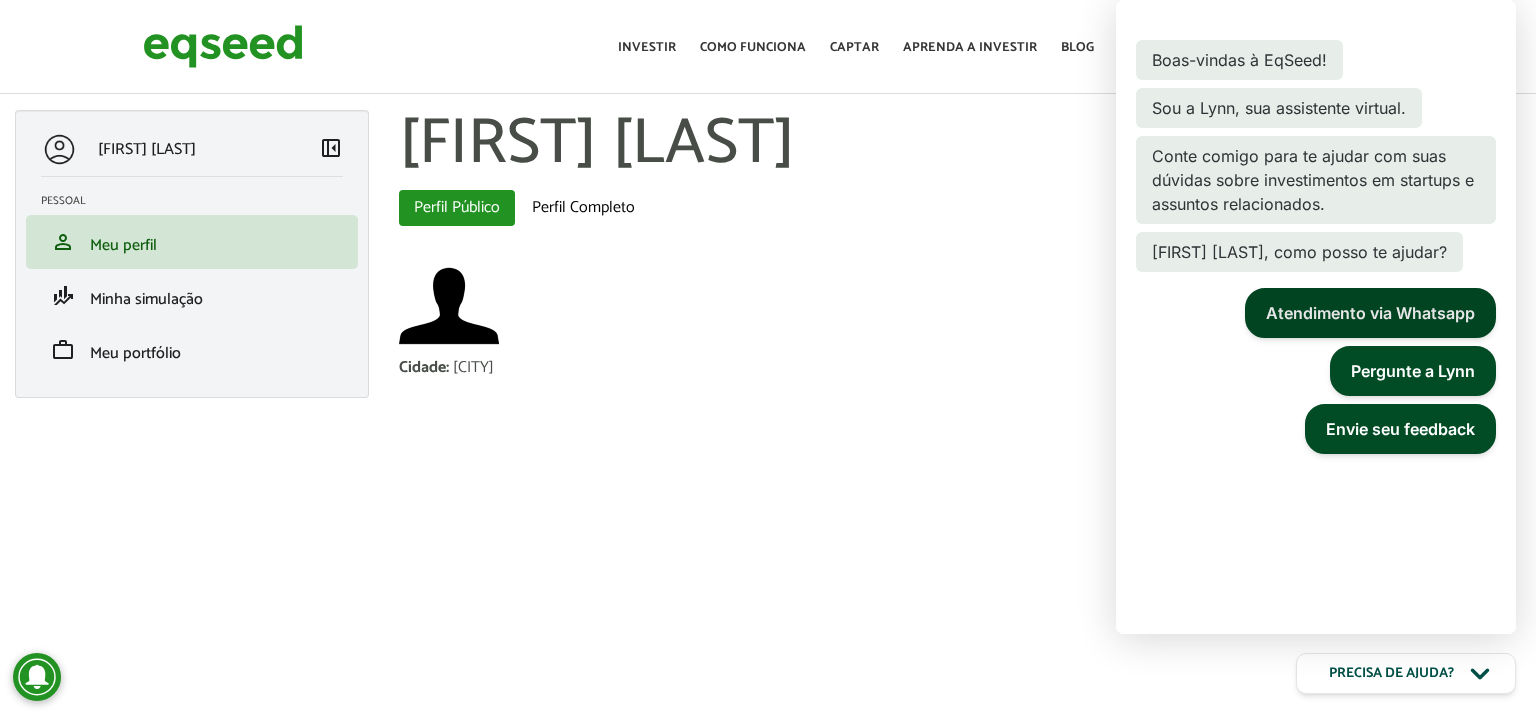 click on "Atendimento via Whatsapp" at bounding box center (1370, 313) 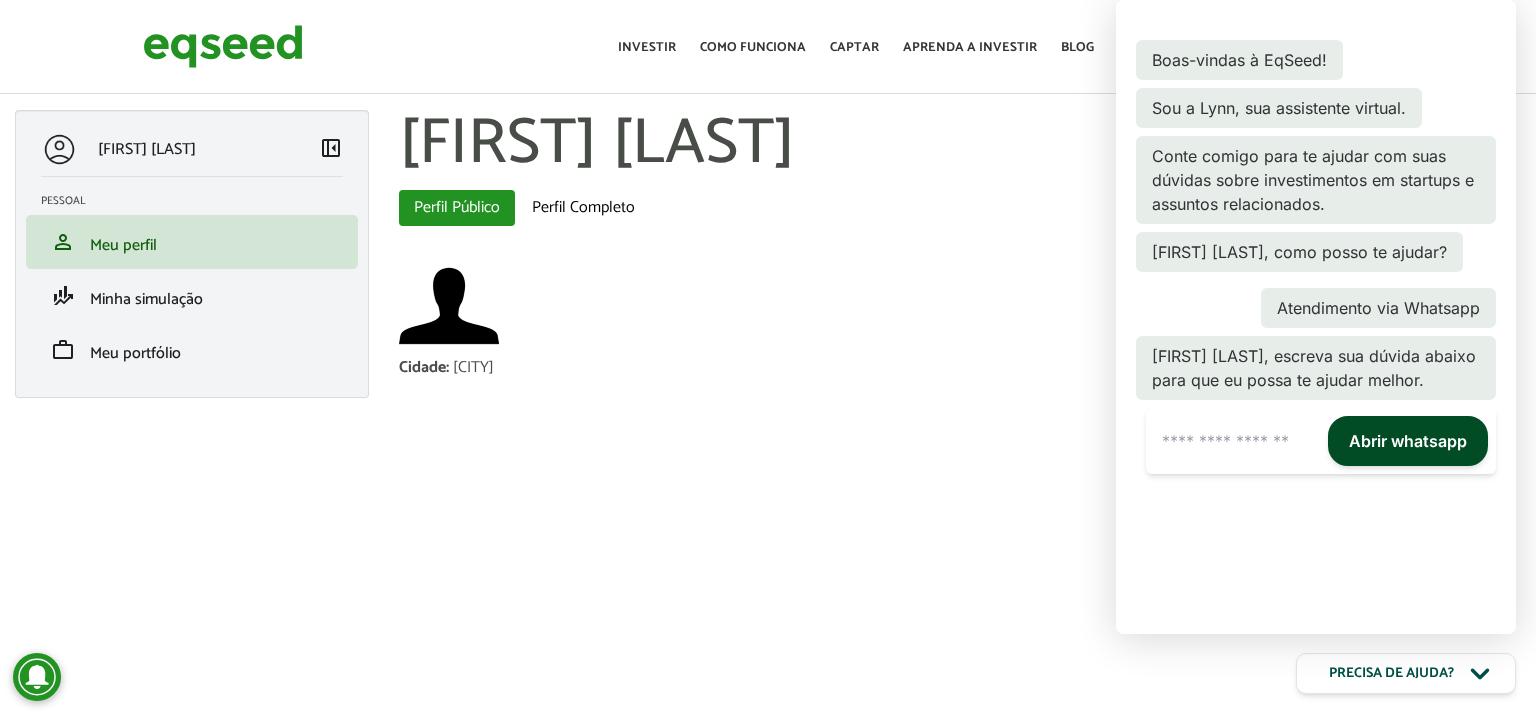 scroll, scrollTop: 24, scrollLeft: 0, axis: vertical 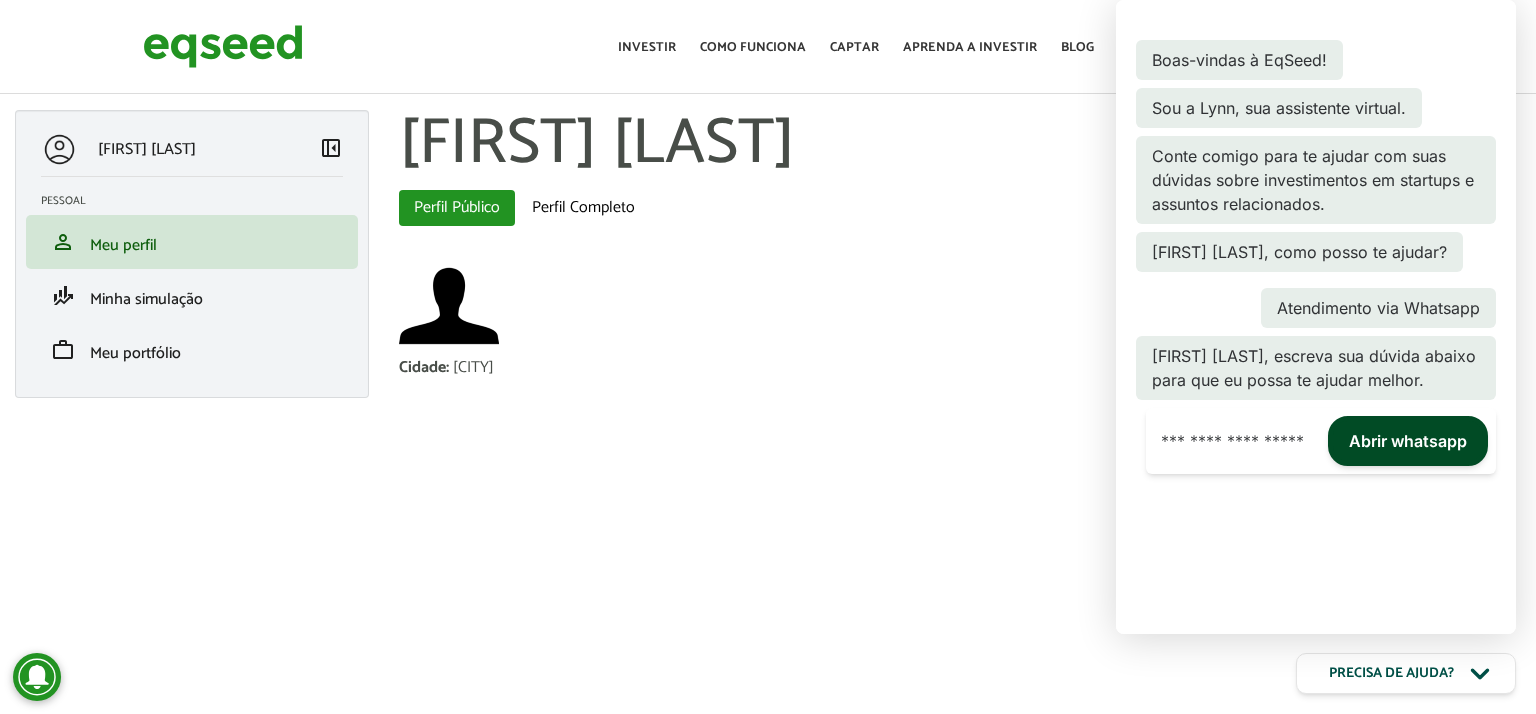 type on "**********" 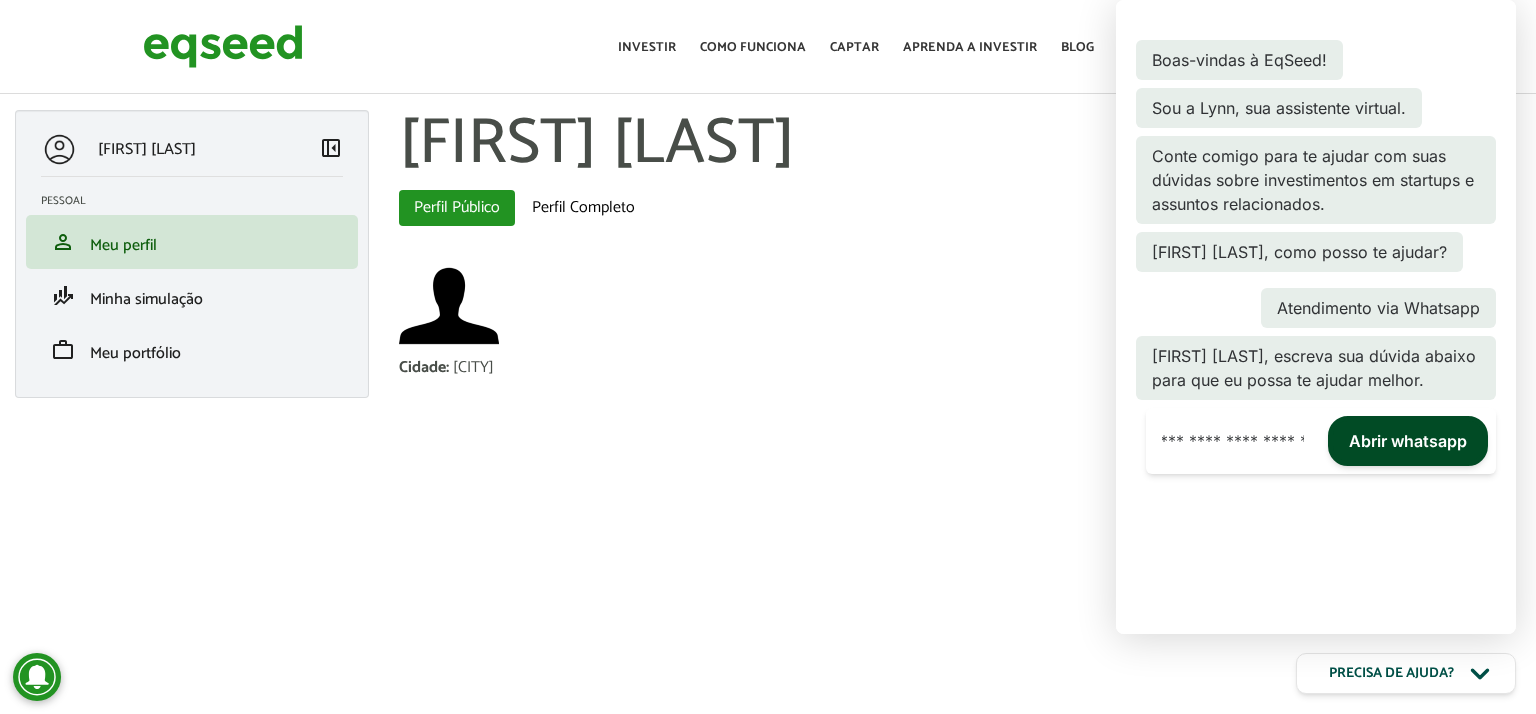 scroll, scrollTop: 0, scrollLeft: 536, axis: horizontal 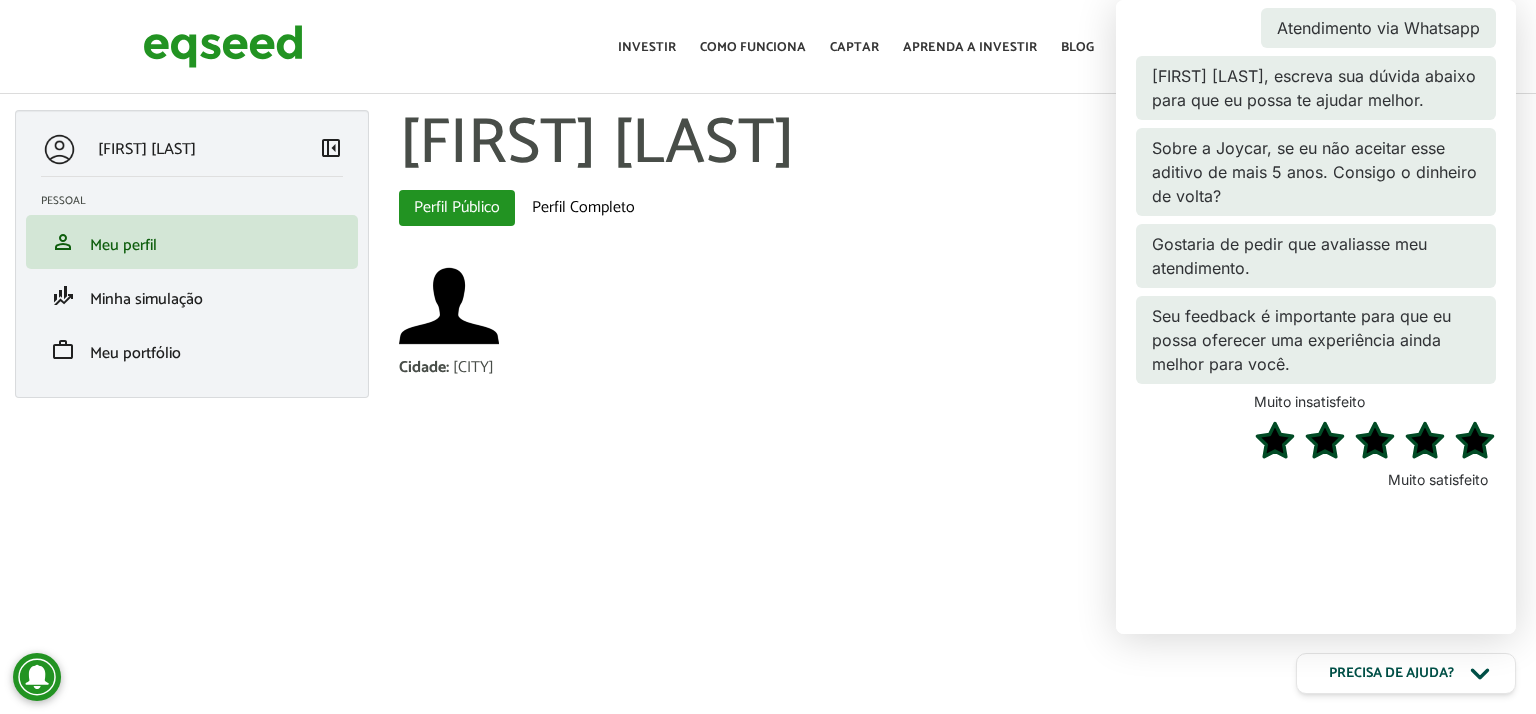 click on "Cidade :
[CITY]" at bounding box center [960, 331] 